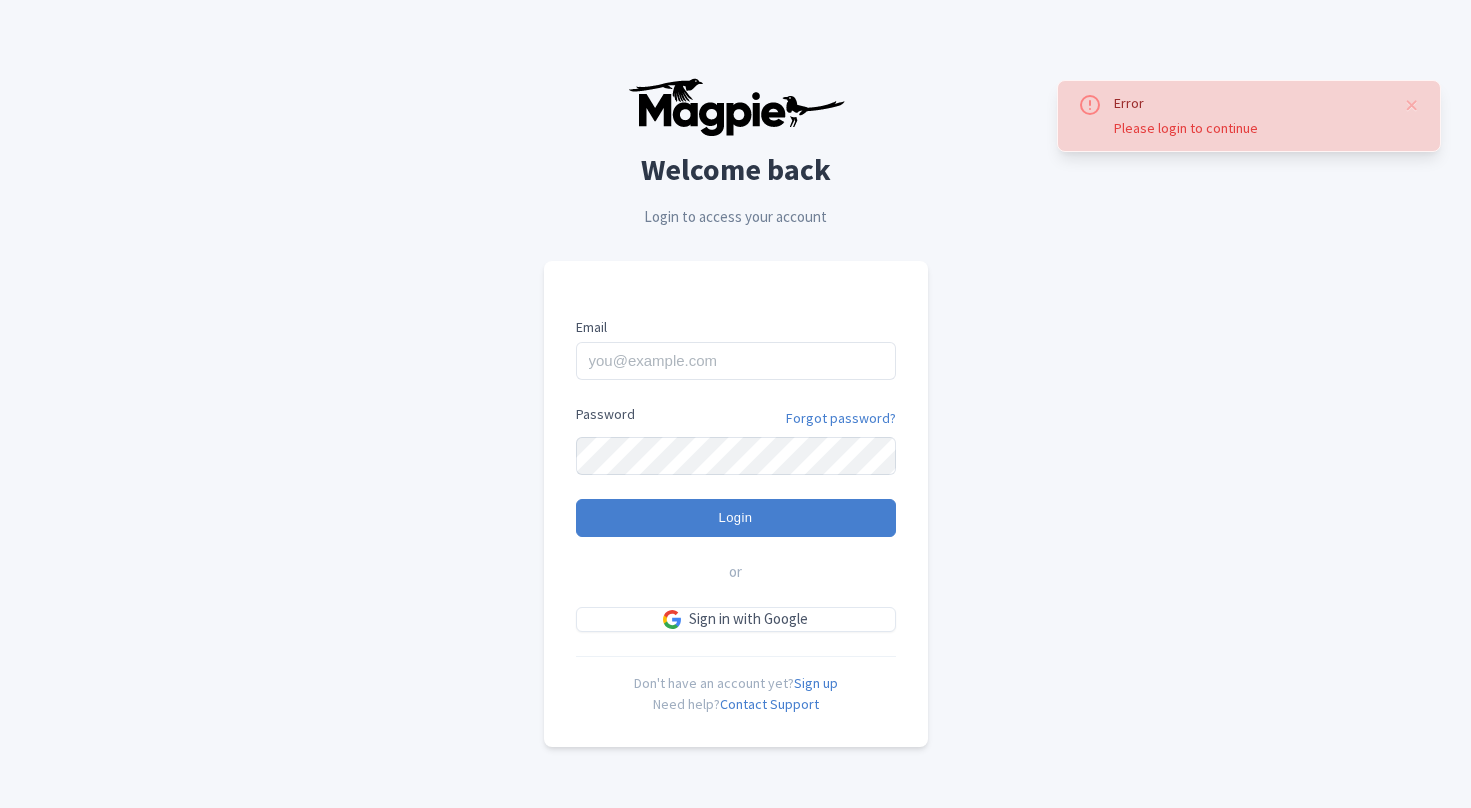 scroll, scrollTop: 0, scrollLeft: 0, axis: both 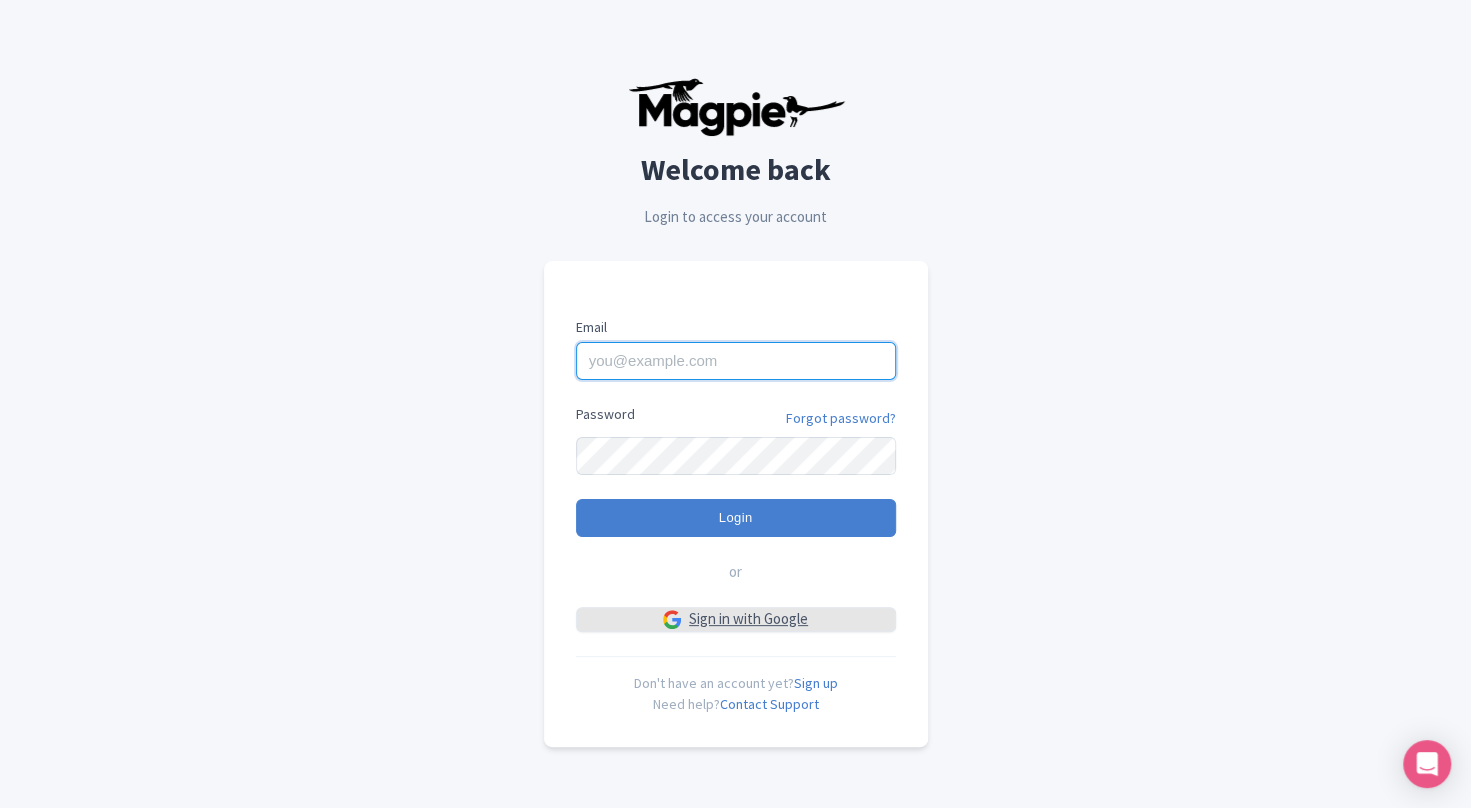 type on "[EMAIL]" 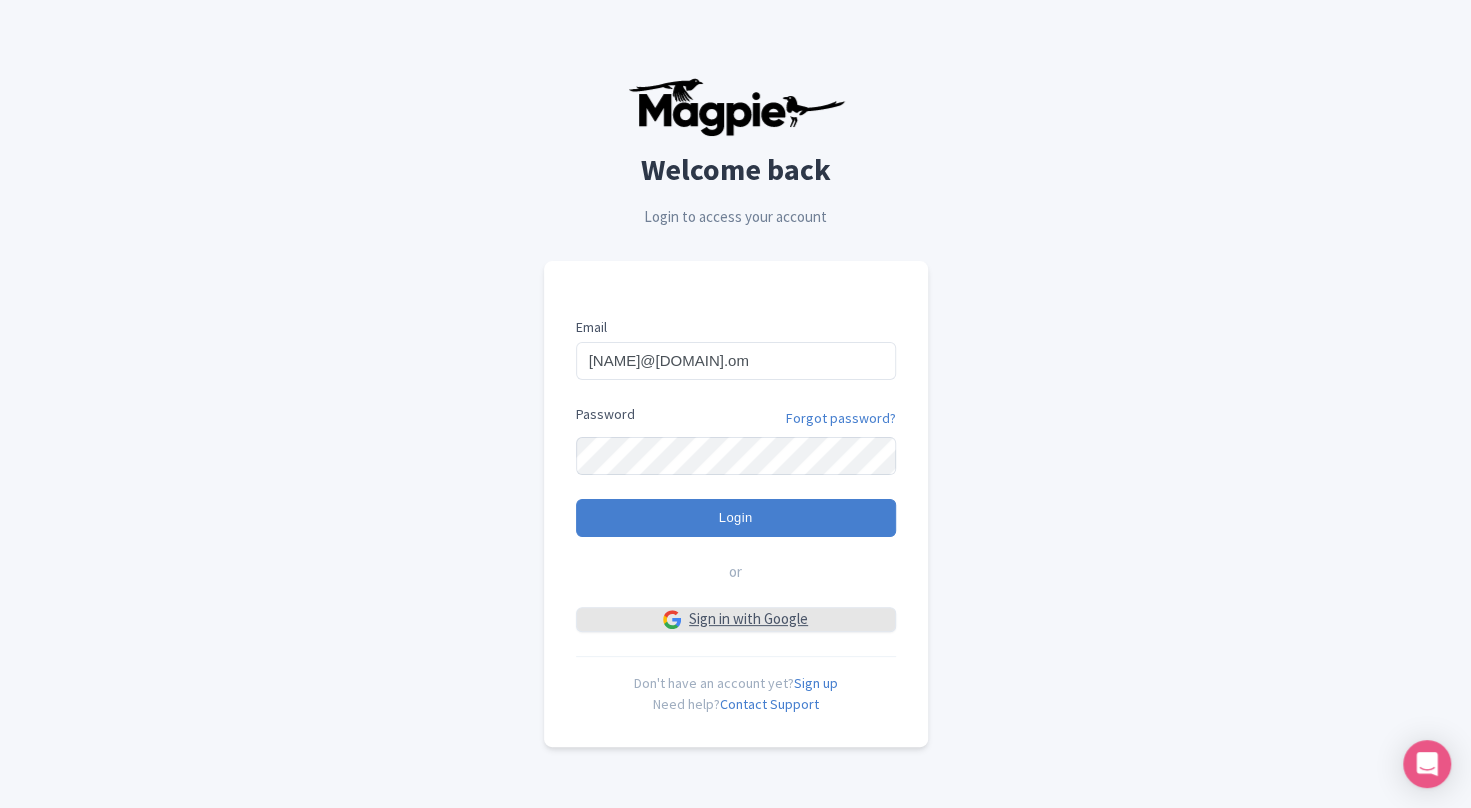 click on "Sign in with Google" at bounding box center (736, 619) 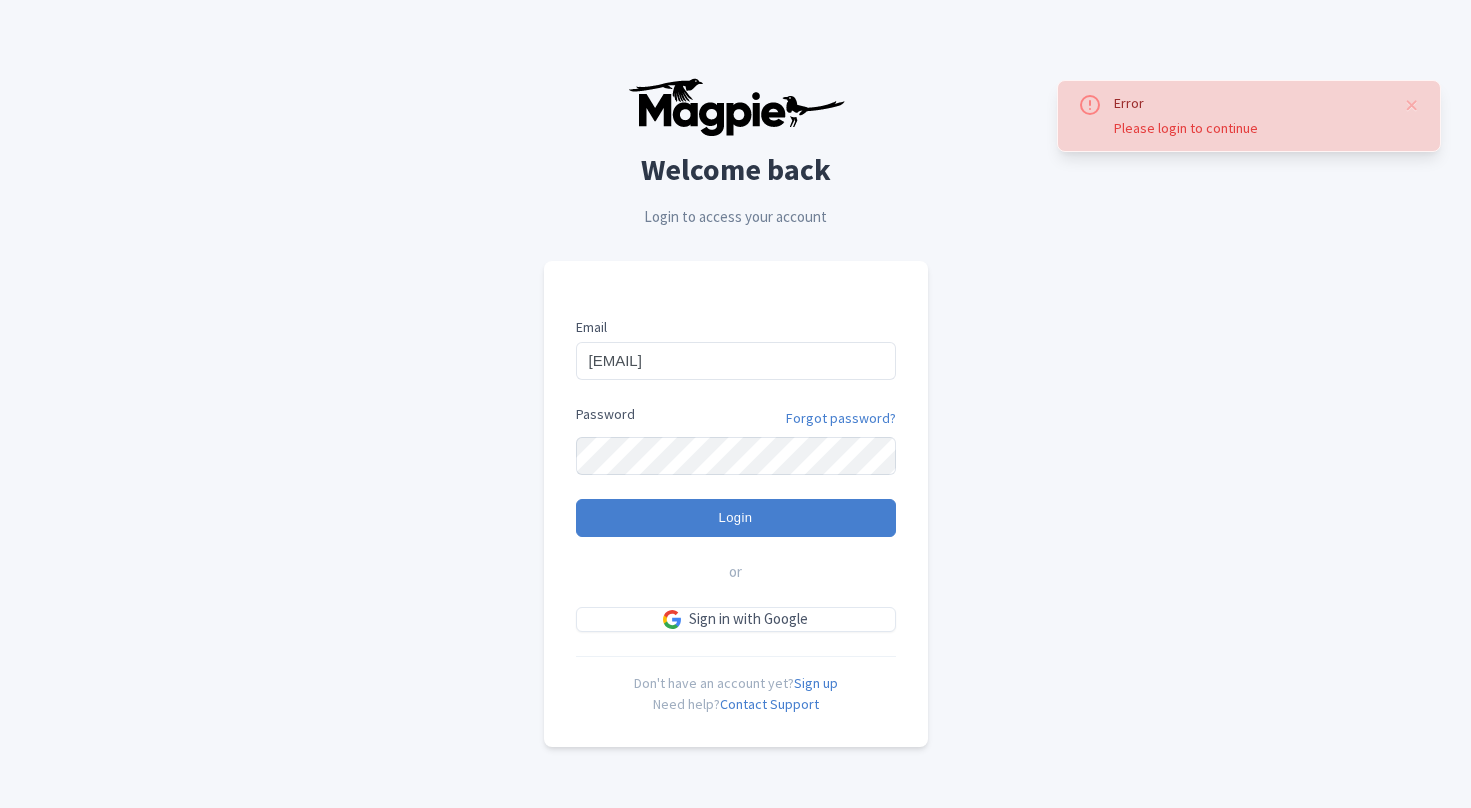 scroll, scrollTop: 0, scrollLeft: 0, axis: both 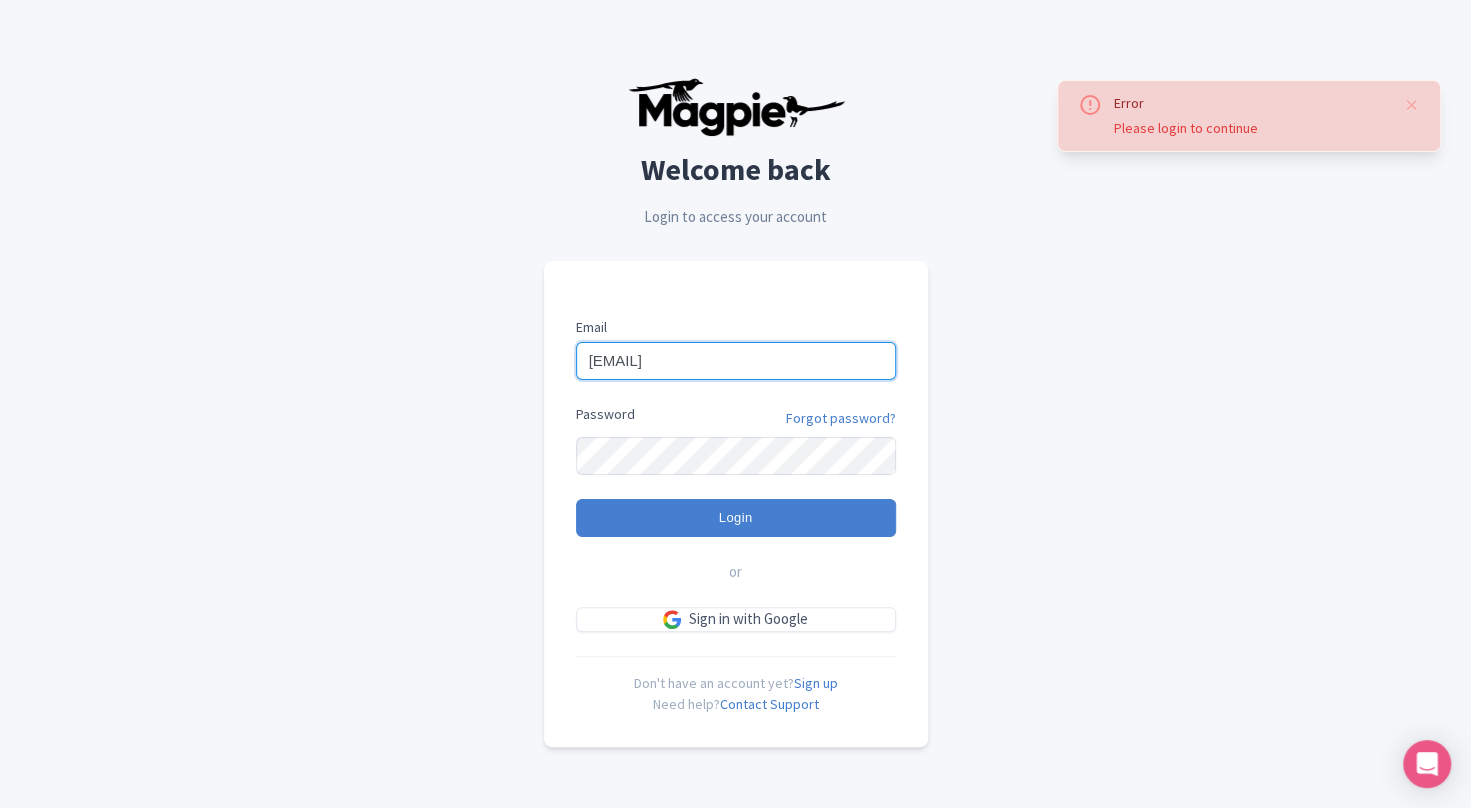 click on "[EMAIL]" at bounding box center (736, 361) 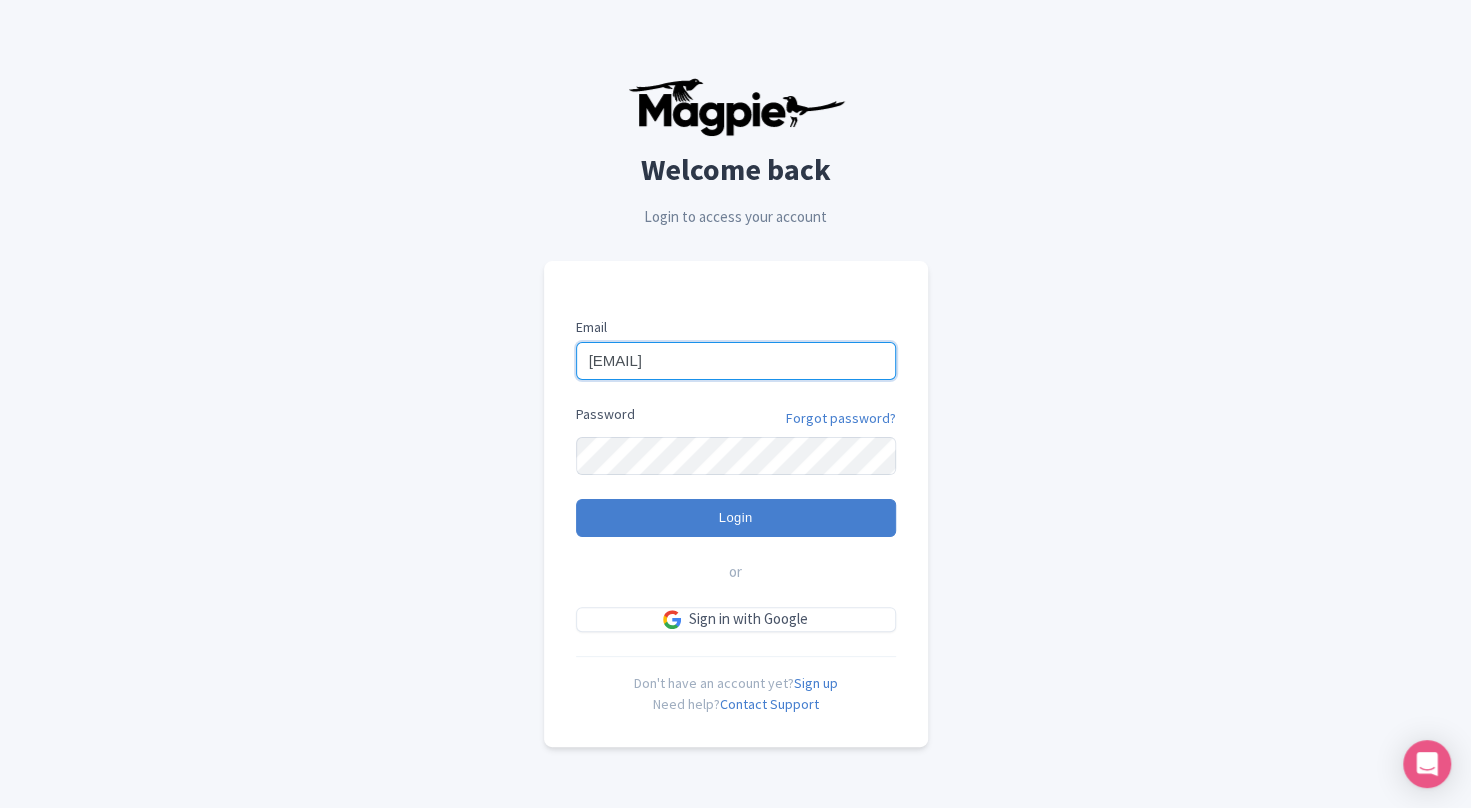 type on "barakat.visitoman@gmail.com" 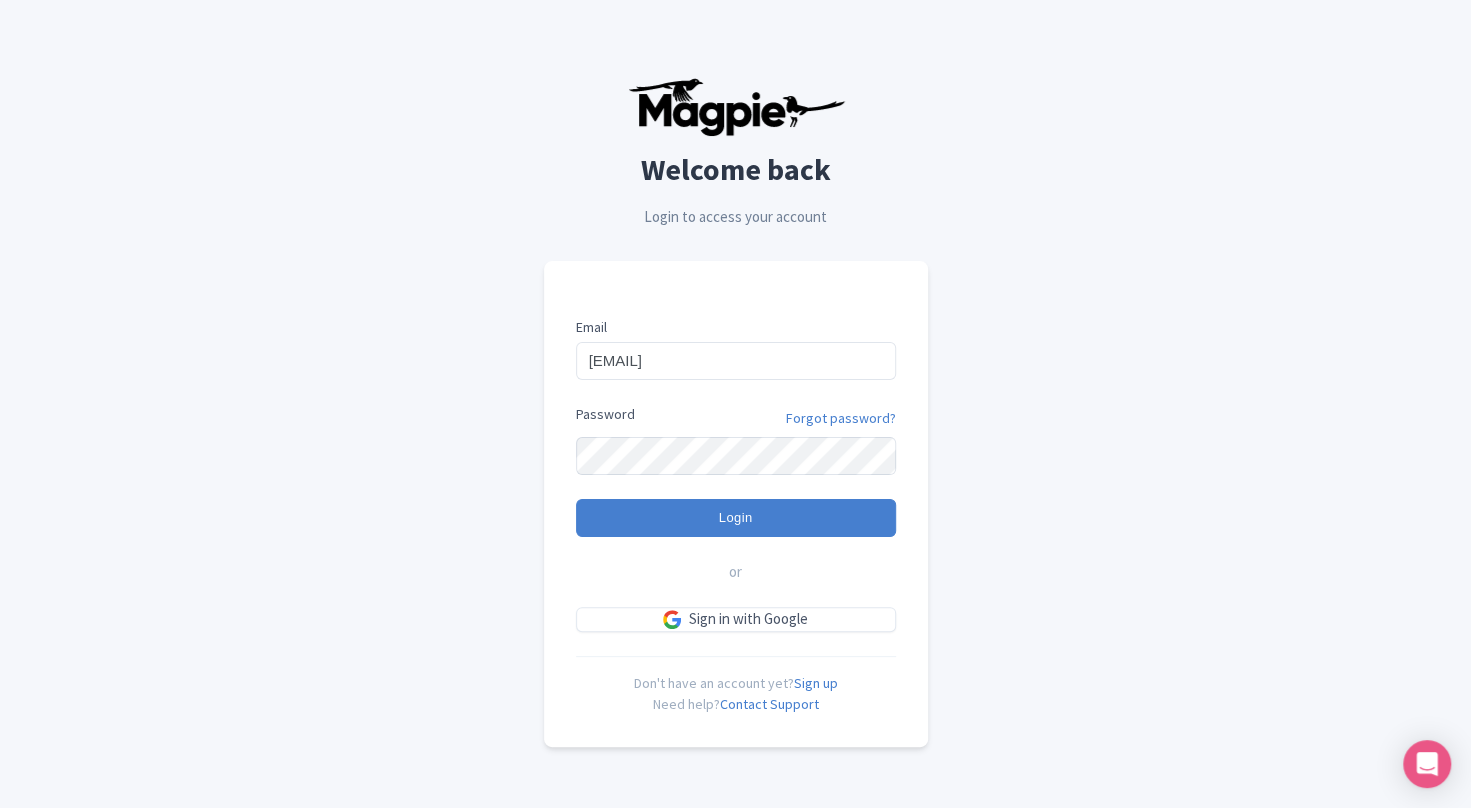 click on "Error
Please login to continue
Welcome back
Login to access your account
Email
barakat.visitoman@gmail.com
Password
Forgot password?
Login
or
Sign in with Google
Don't have an account yet?
Sign up
Need help?
Contact Support" at bounding box center (736, 412) 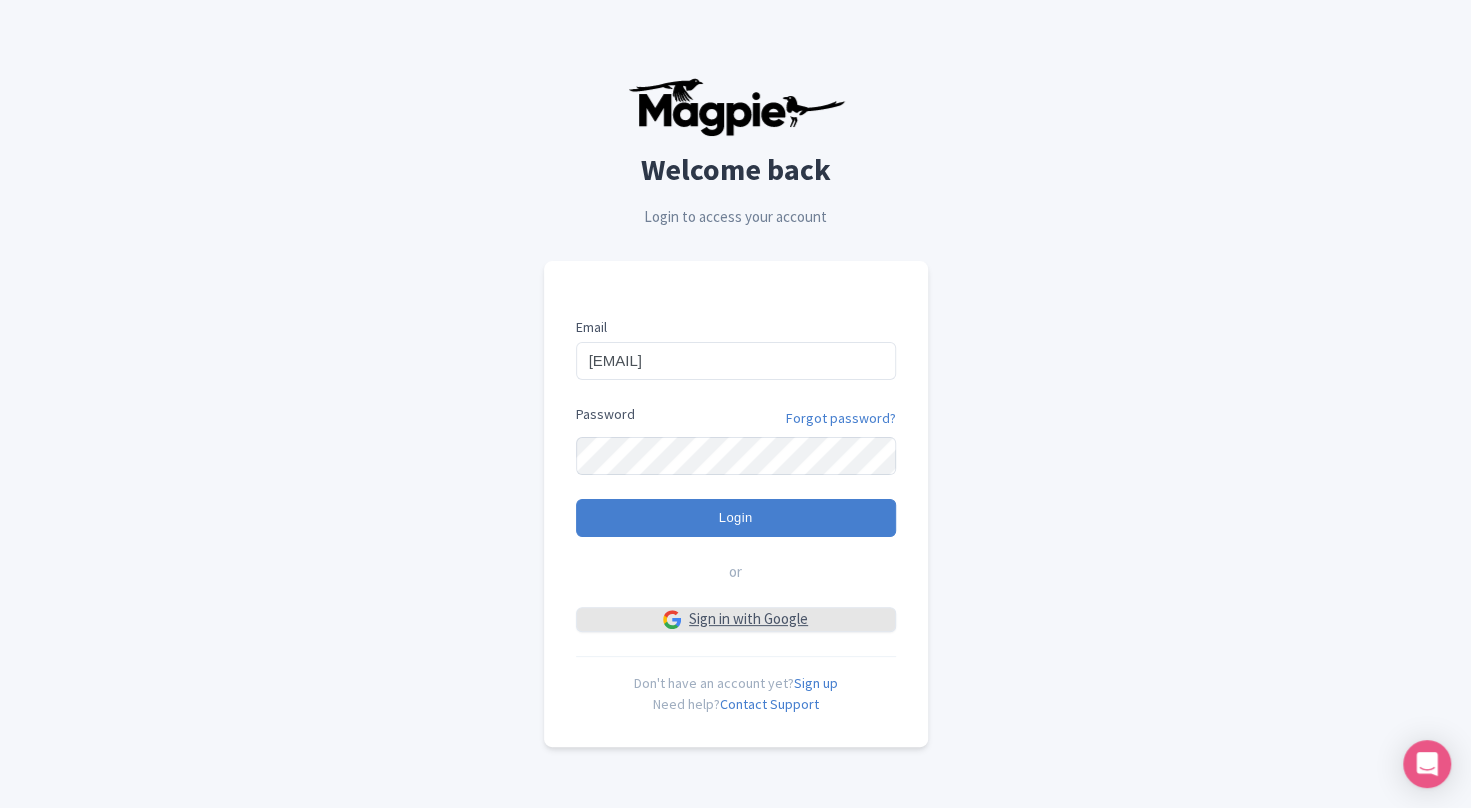 click on "Sign in with Google" at bounding box center (736, 619) 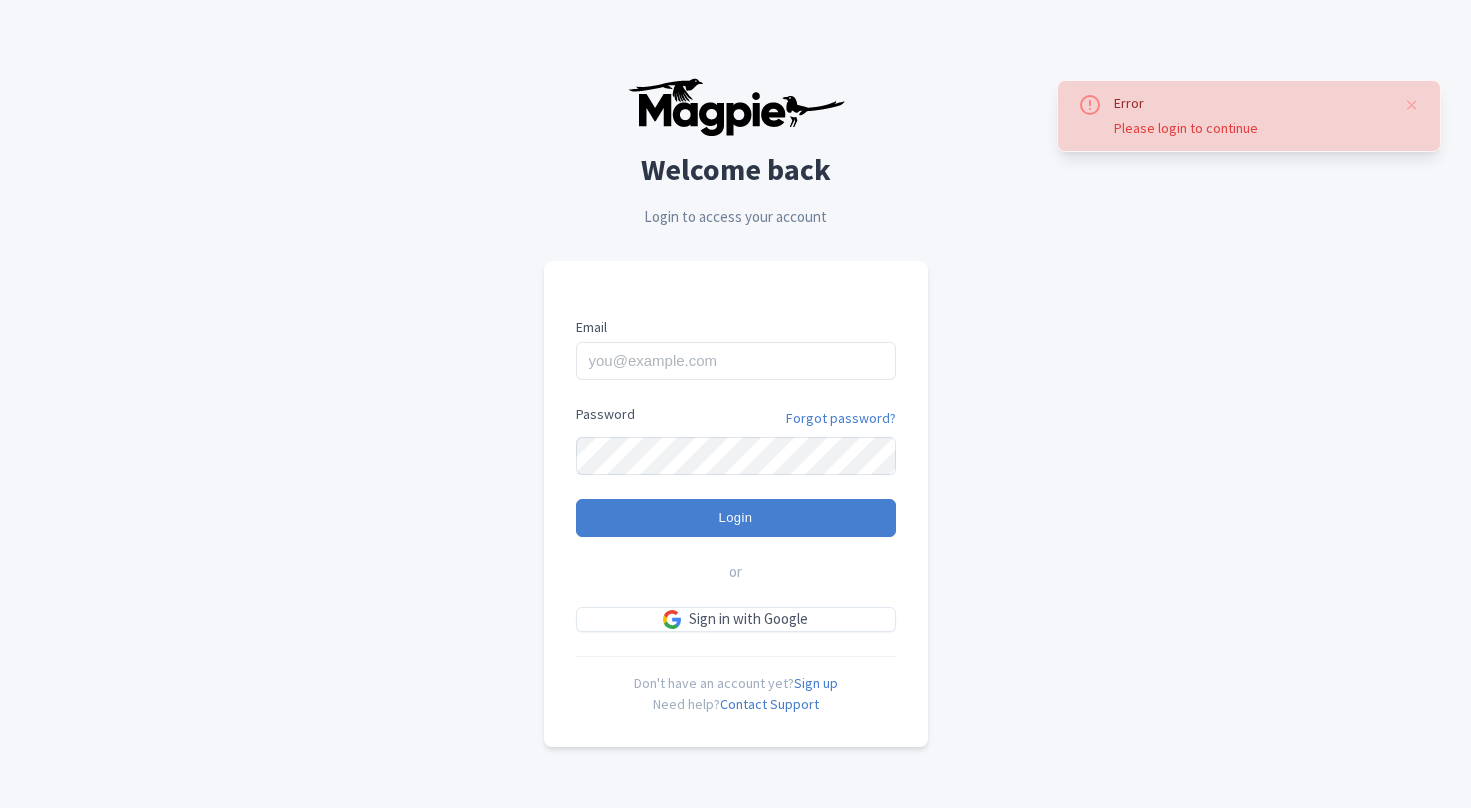 scroll, scrollTop: 0, scrollLeft: 0, axis: both 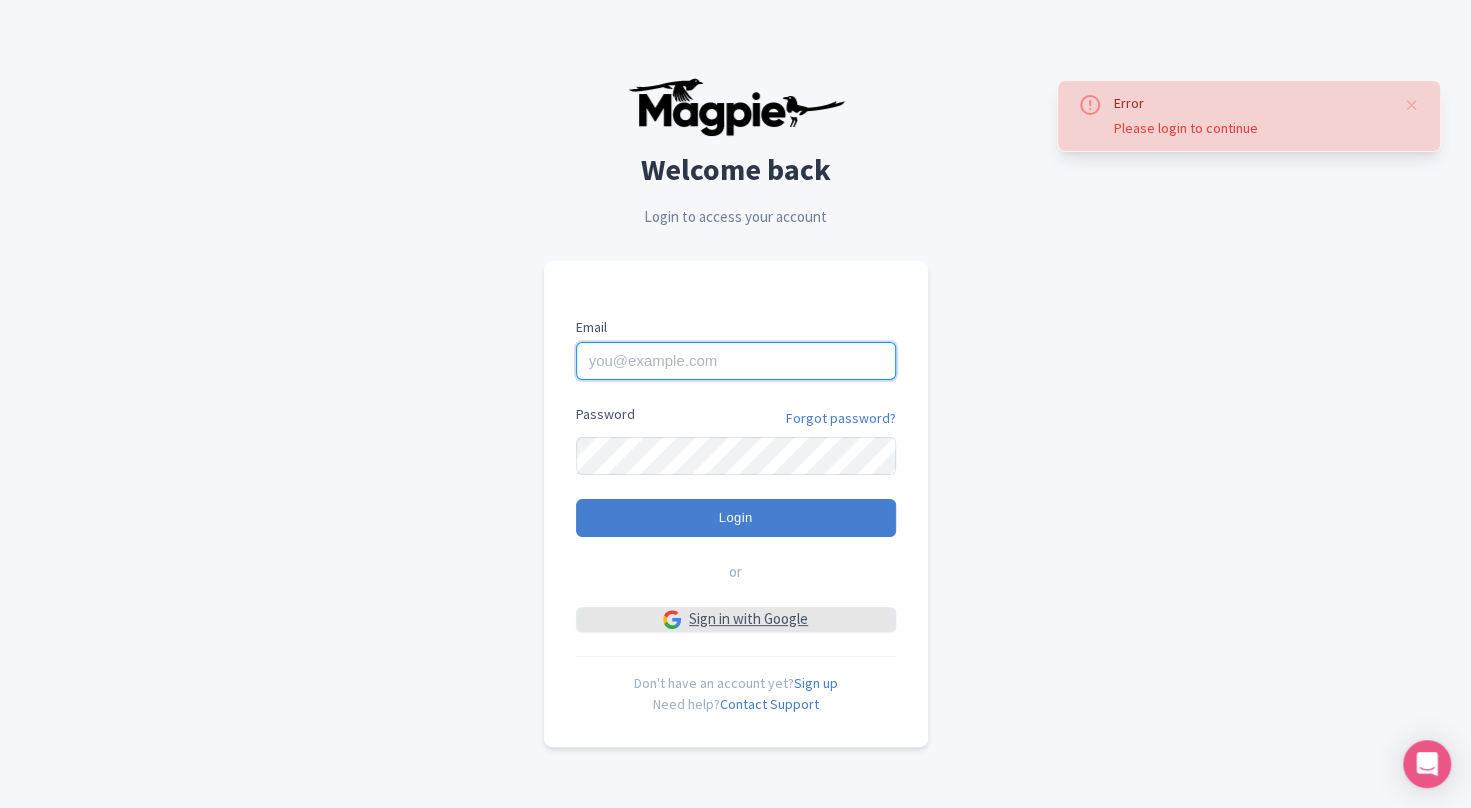 type on "[EMAIL]" 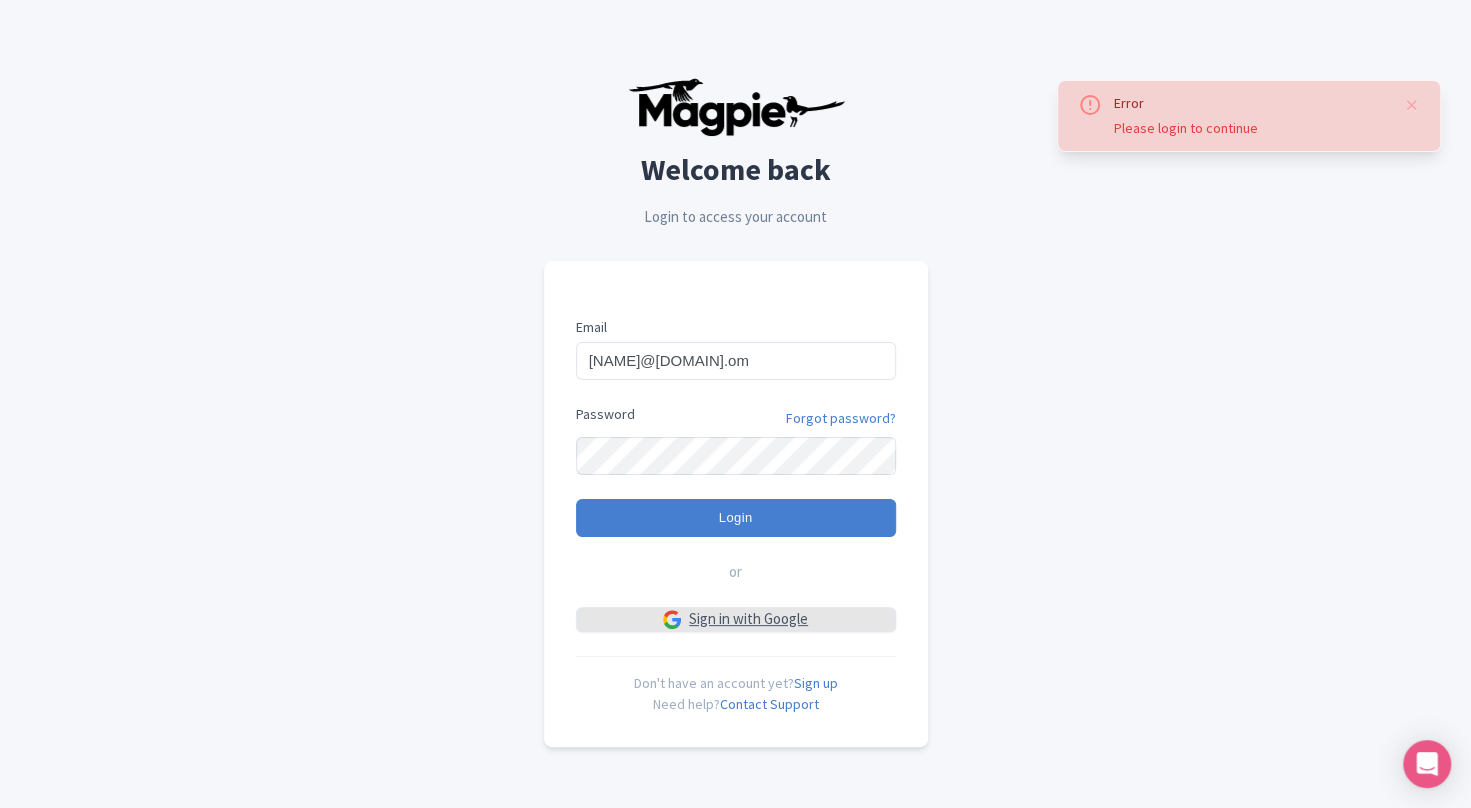 click on "Sign in with Google" at bounding box center (736, 619) 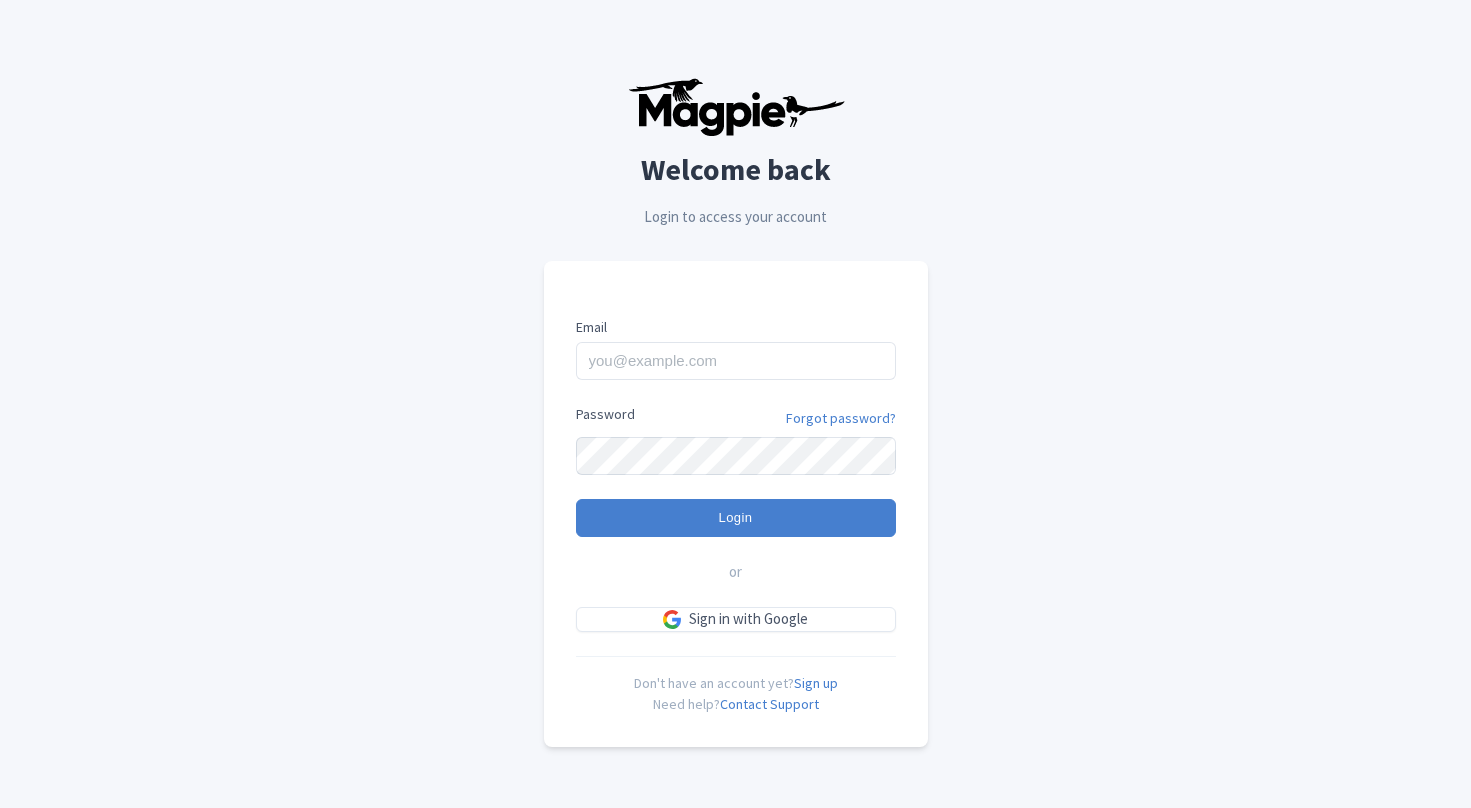 scroll, scrollTop: 0, scrollLeft: 0, axis: both 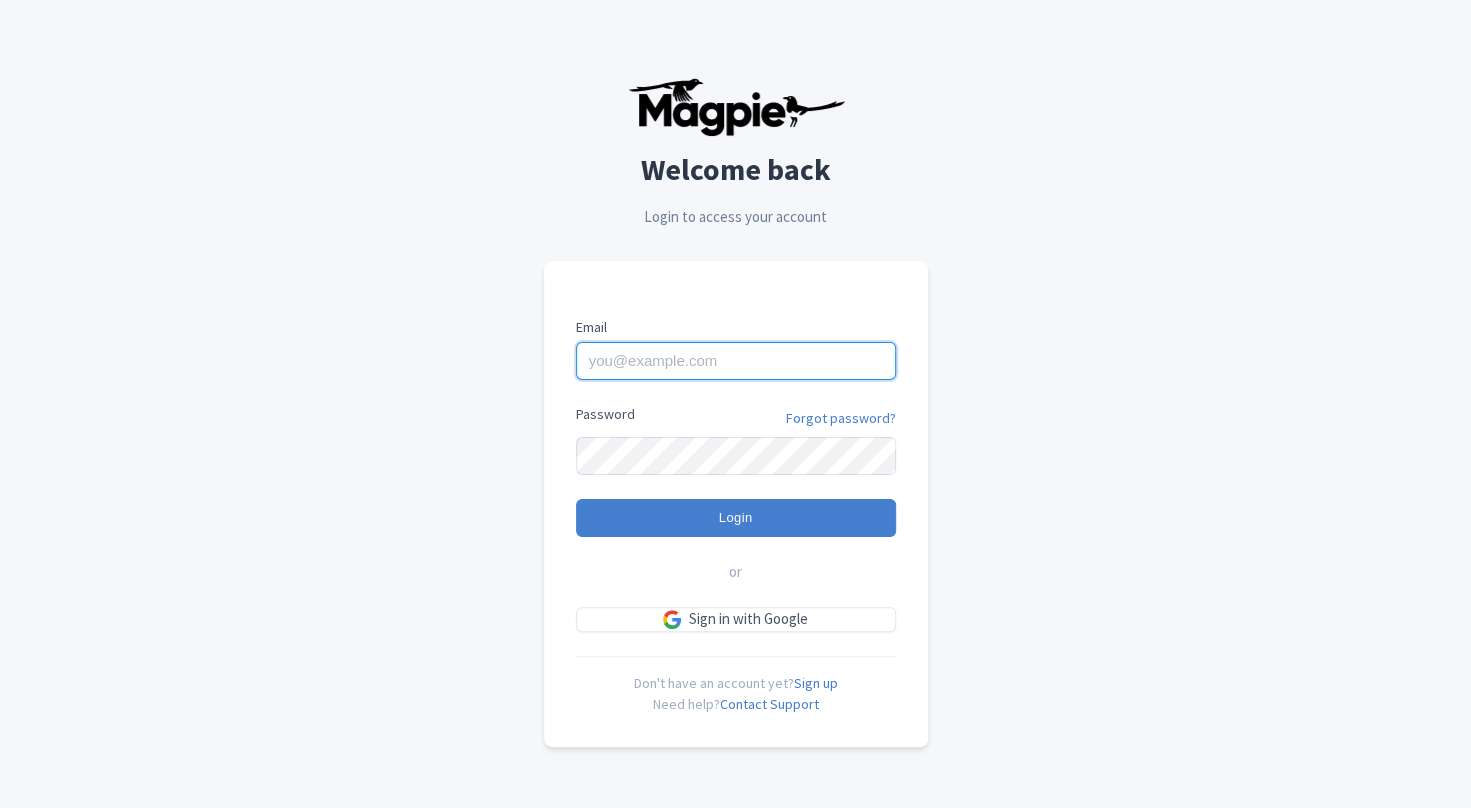 type on "[EMAIL]" 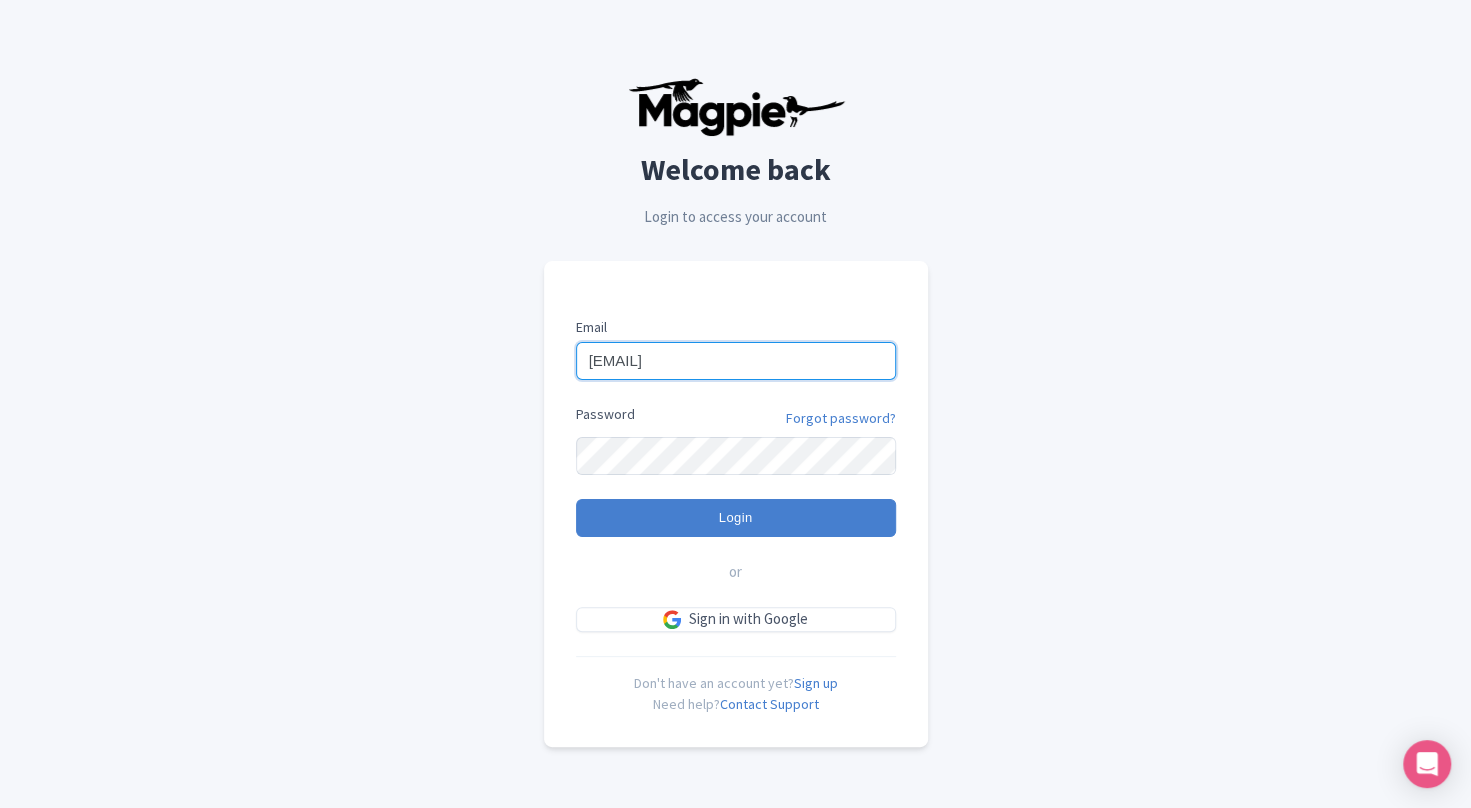 drag, startPoint x: 0, startPoint y: 0, endPoint x: 780, endPoint y: 357, distance: 857.8164 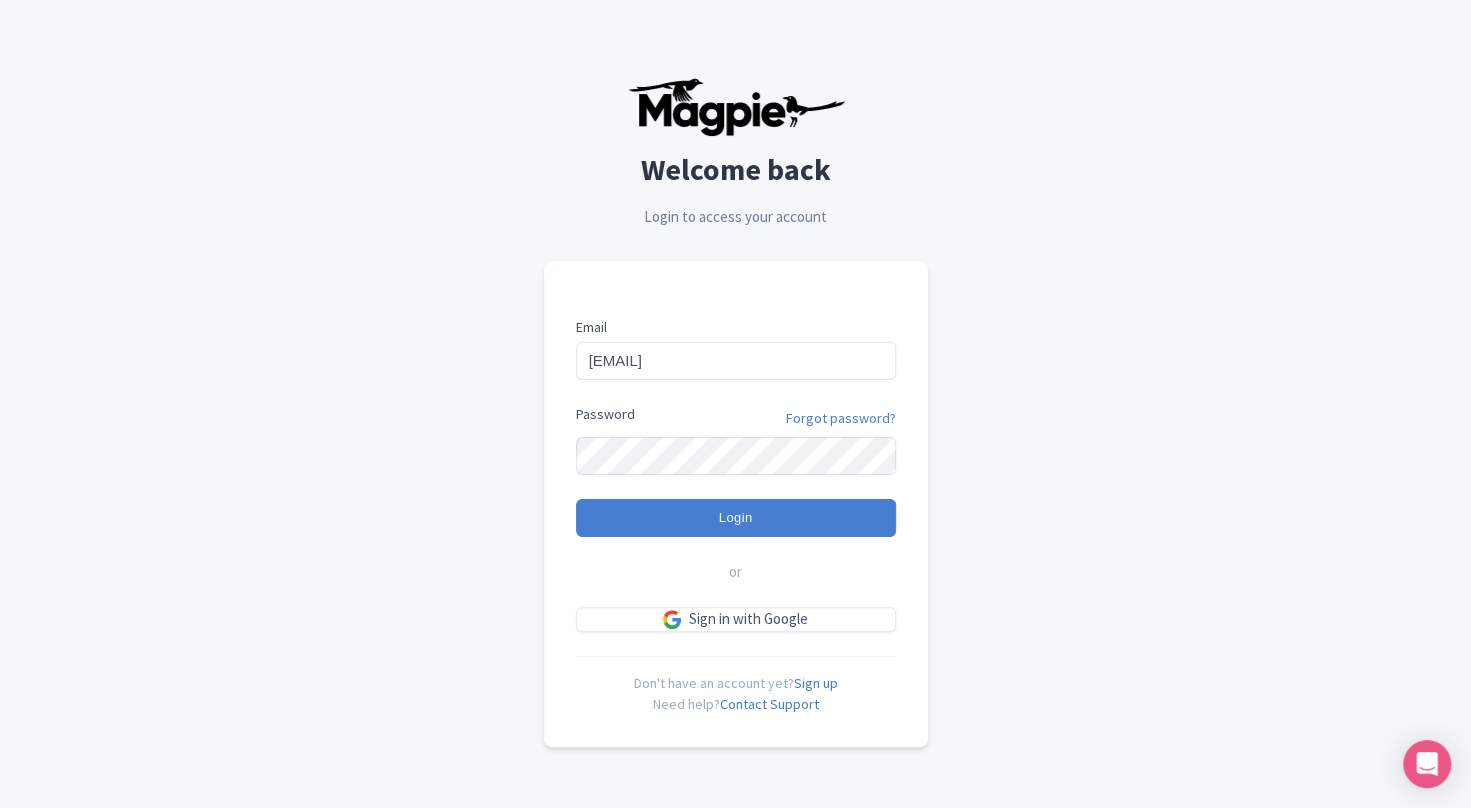 click on "Email
[EMAIL]
Password
Forgot password?
Login
or
Sign in with Google
Don't have an account yet?
Sign up
Need help?
Contact Support" at bounding box center (736, 504) 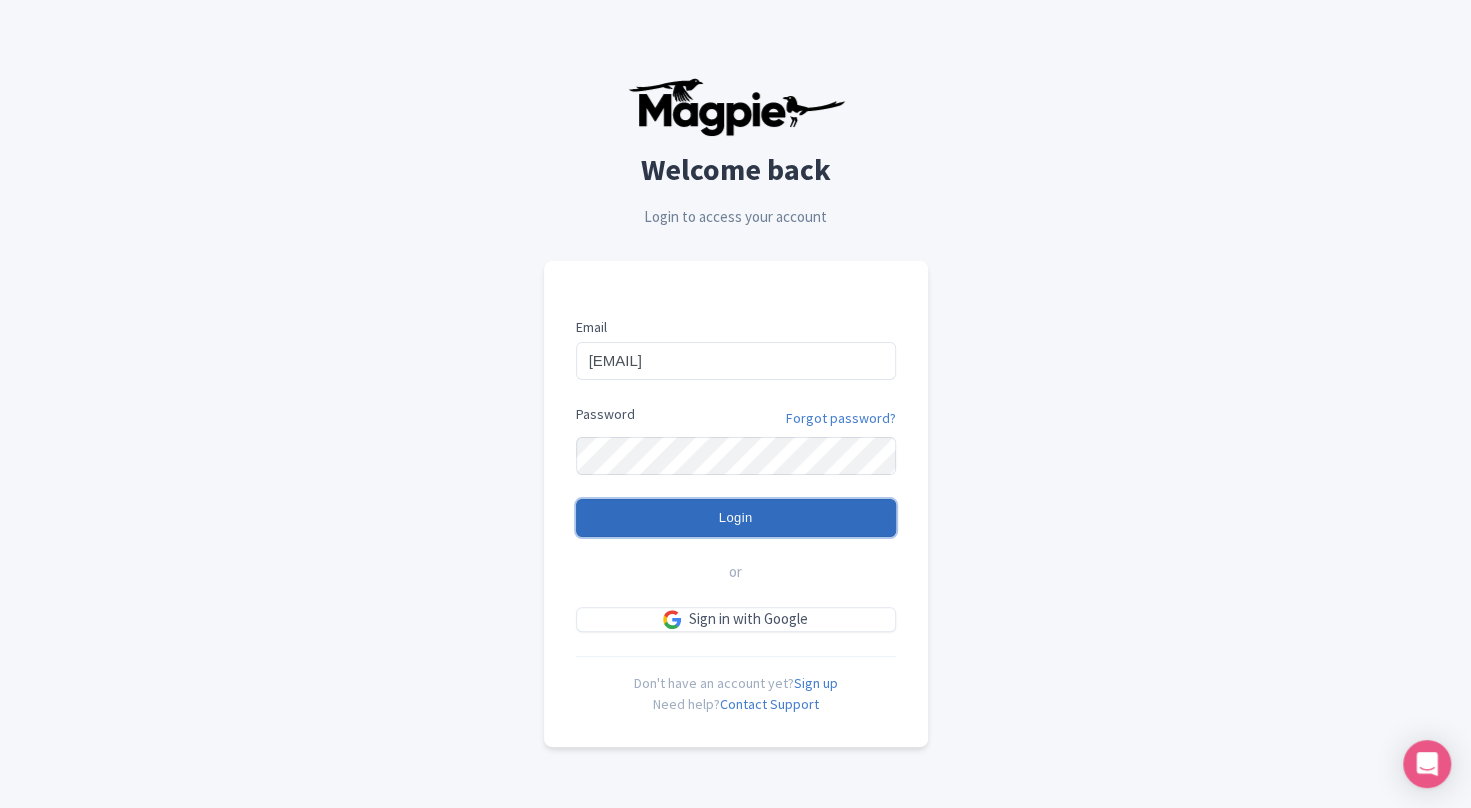 click on "Login" at bounding box center (736, 518) 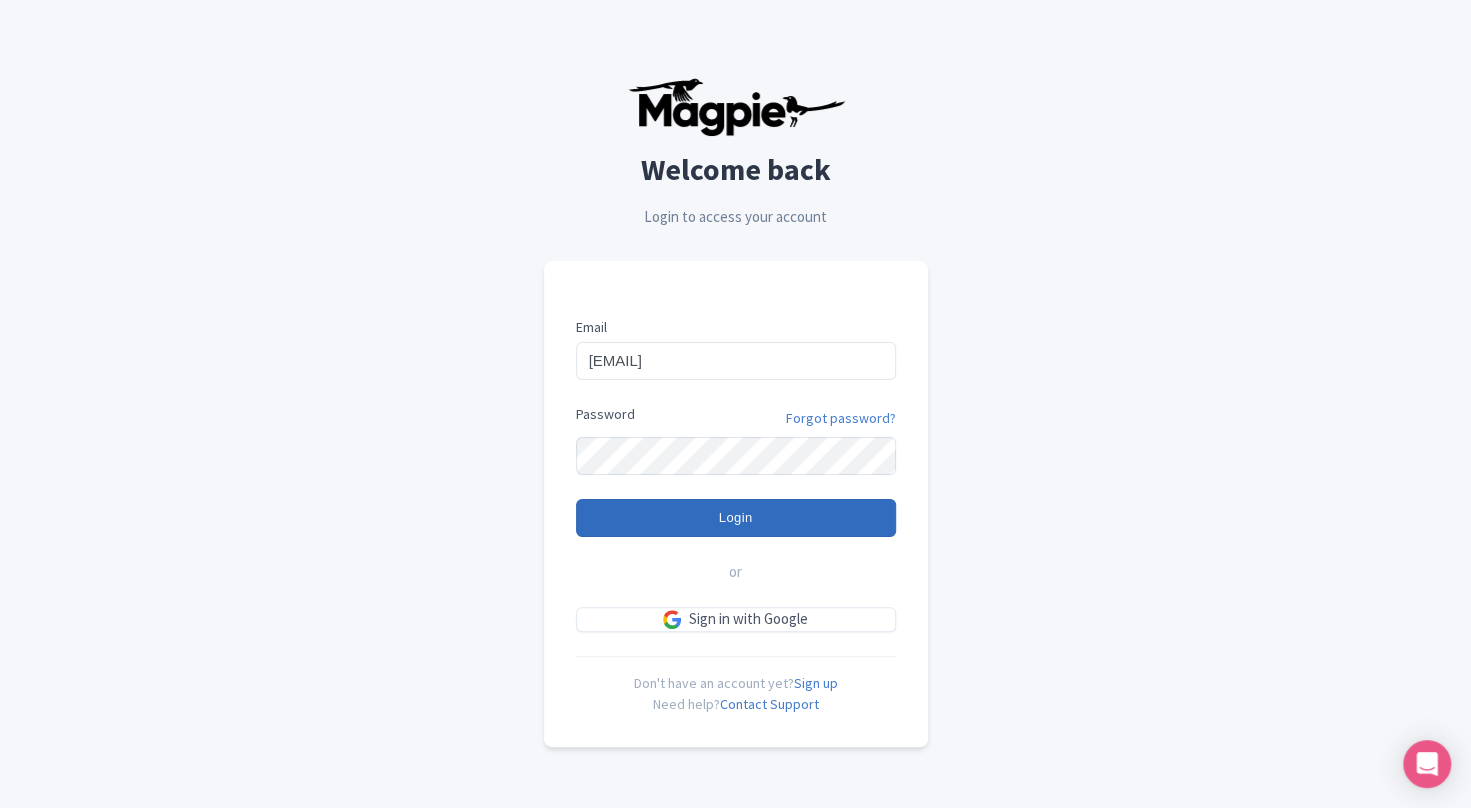 type on "Logging in..." 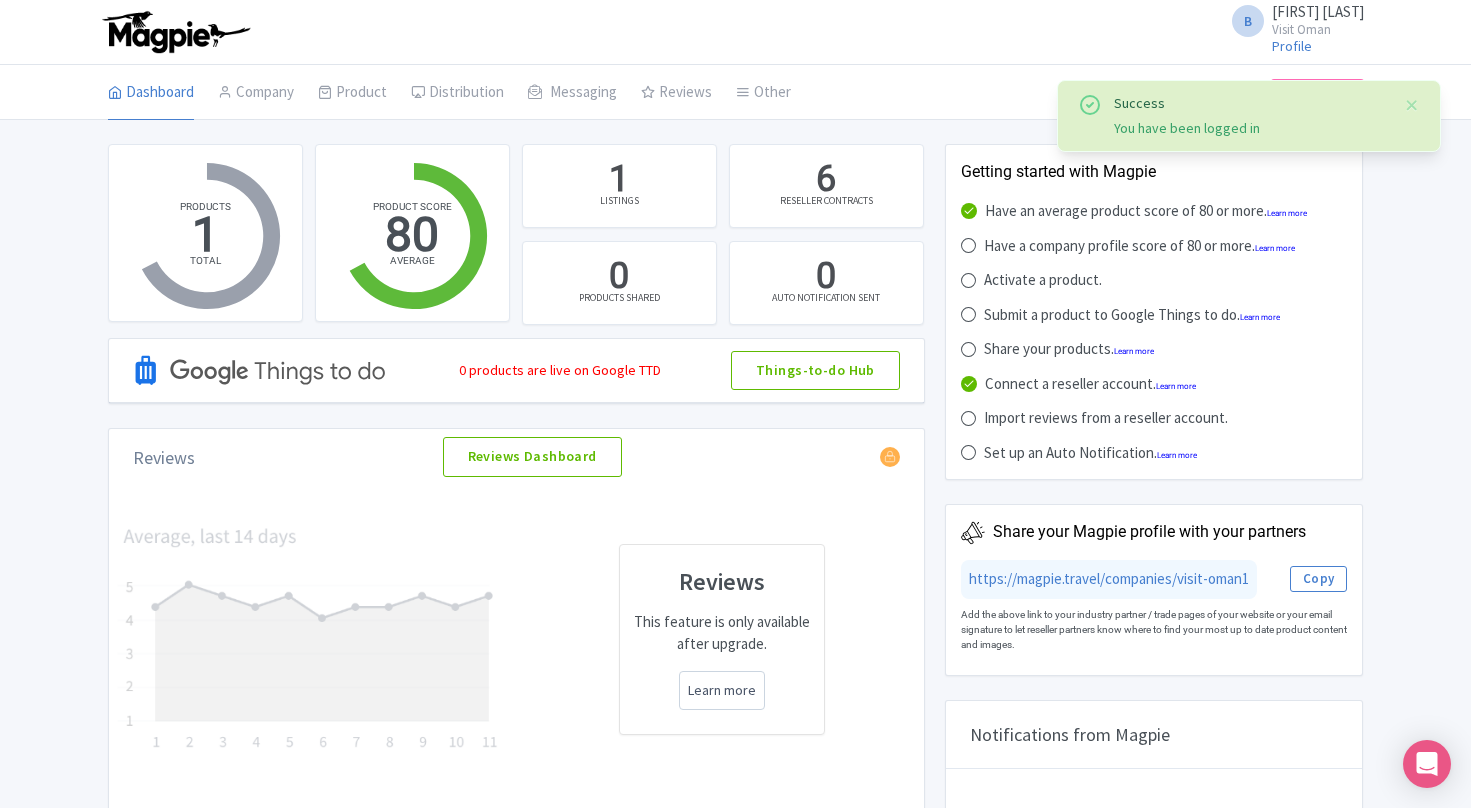 scroll, scrollTop: 0, scrollLeft: 0, axis: both 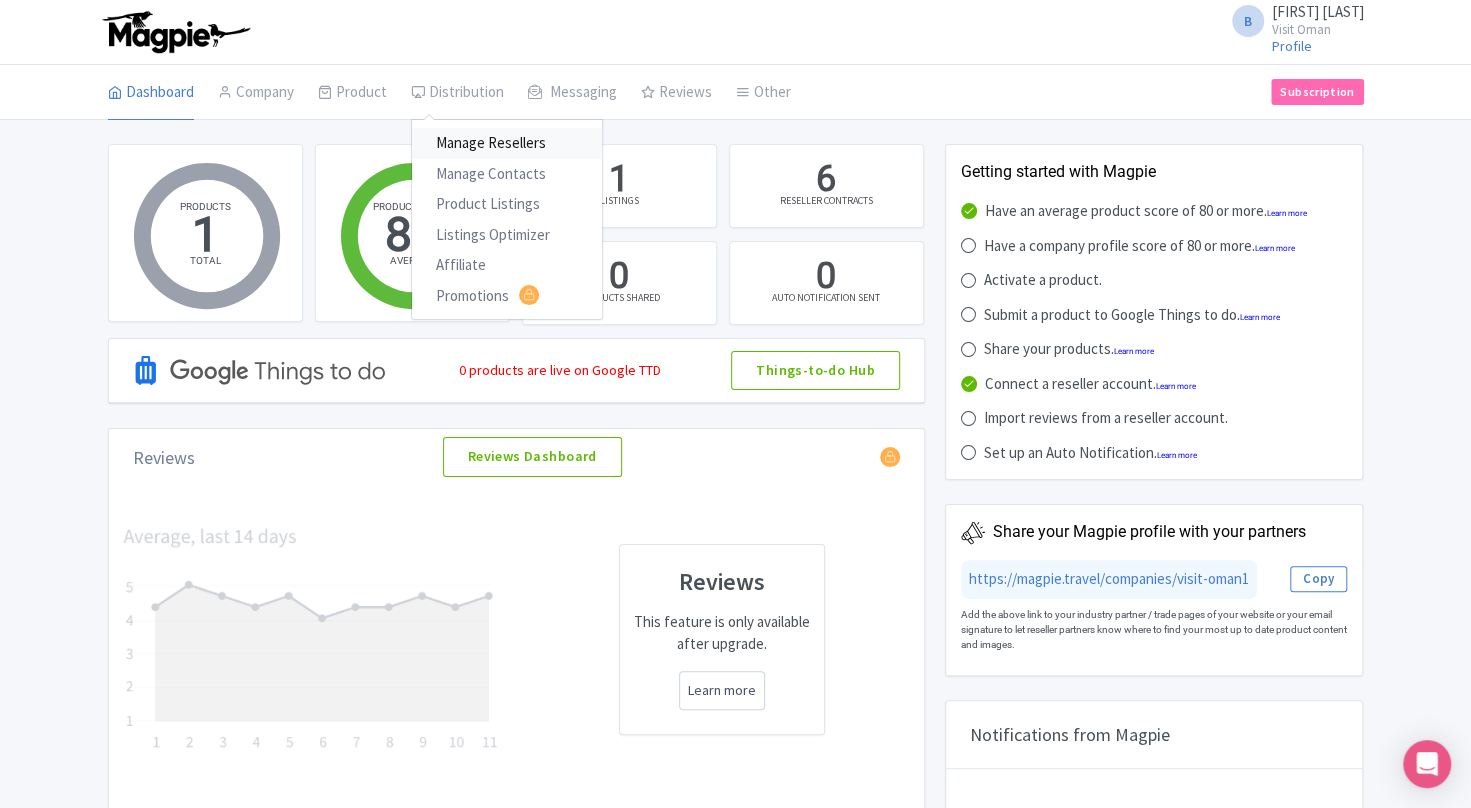 click on "Manage Resellers" at bounding box center [507, 143] 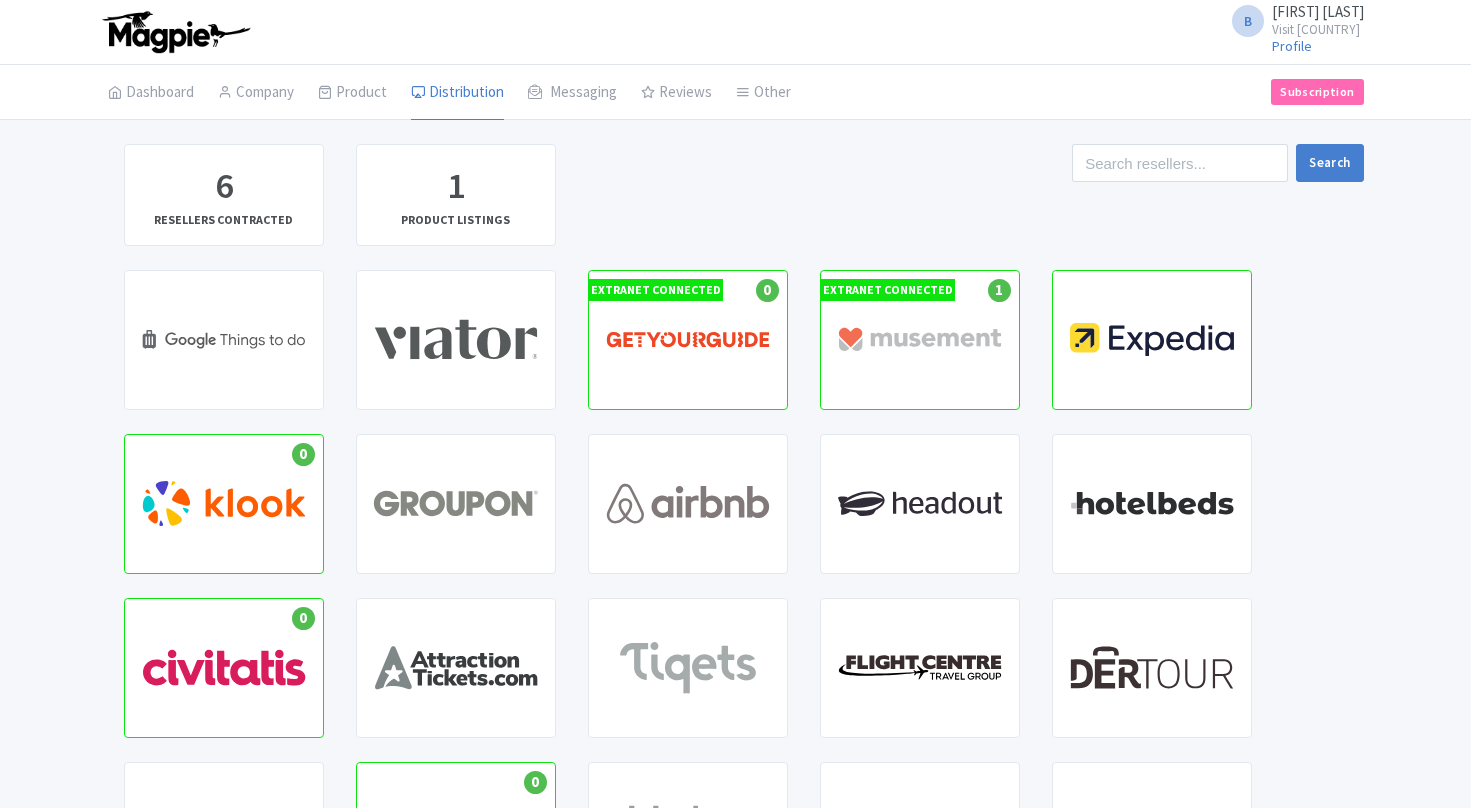 scroll, scrollTop: 0, scrollLeft: 0, axis: both 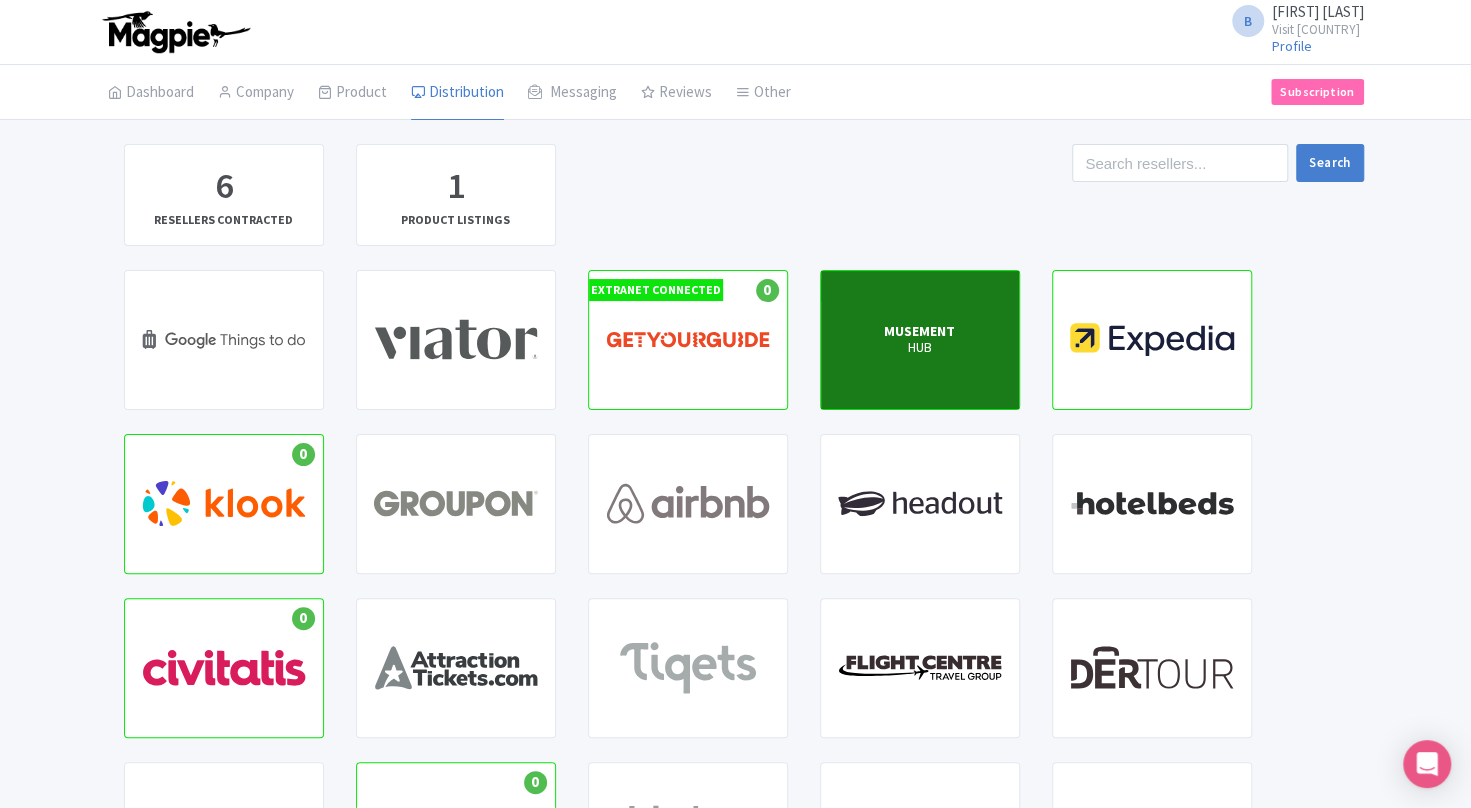 click on "MUSEMENT
HUB" at bounding box center (920, 340) 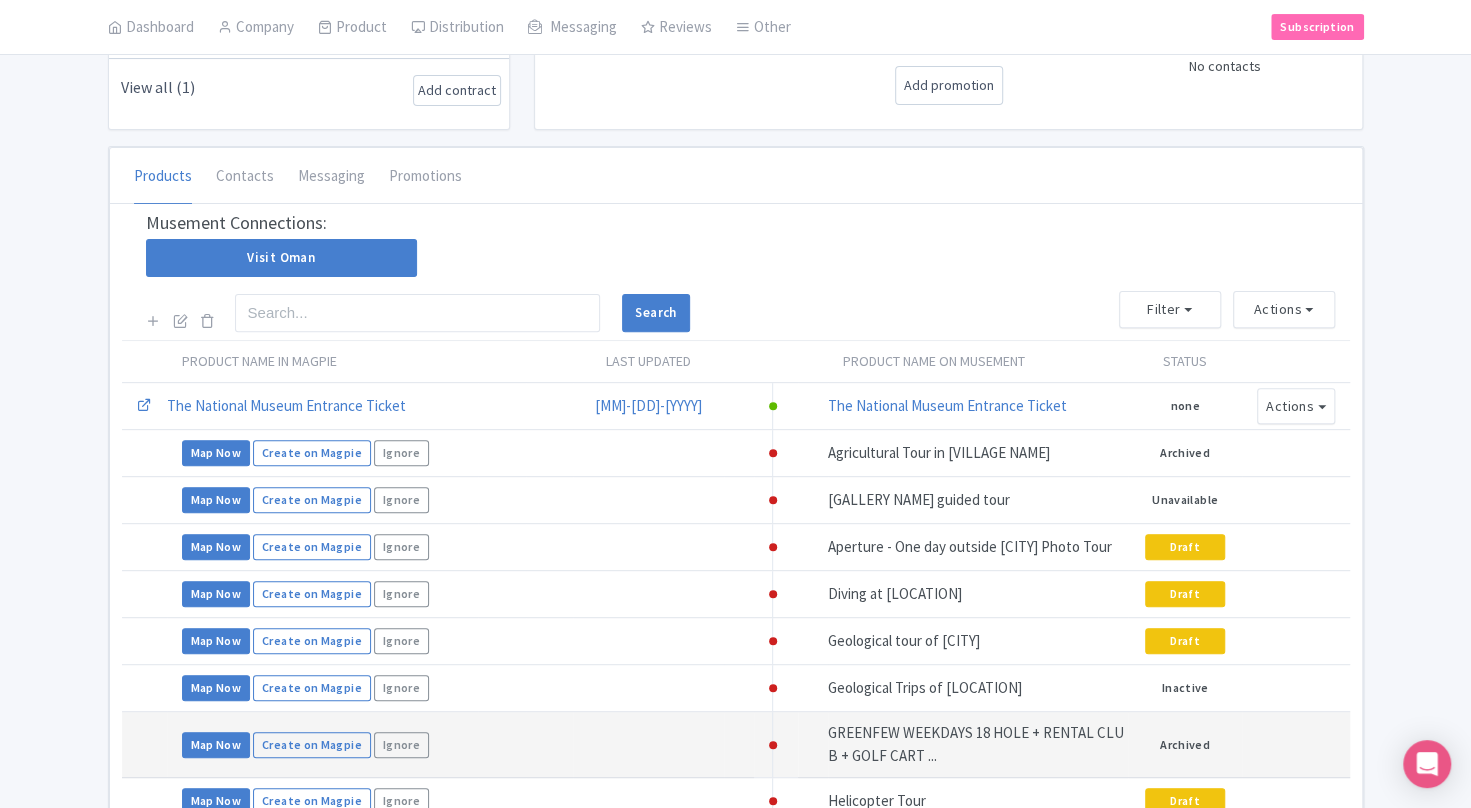 scroll, scrollTop: 236, scrollLeft: 0, axis: vertical 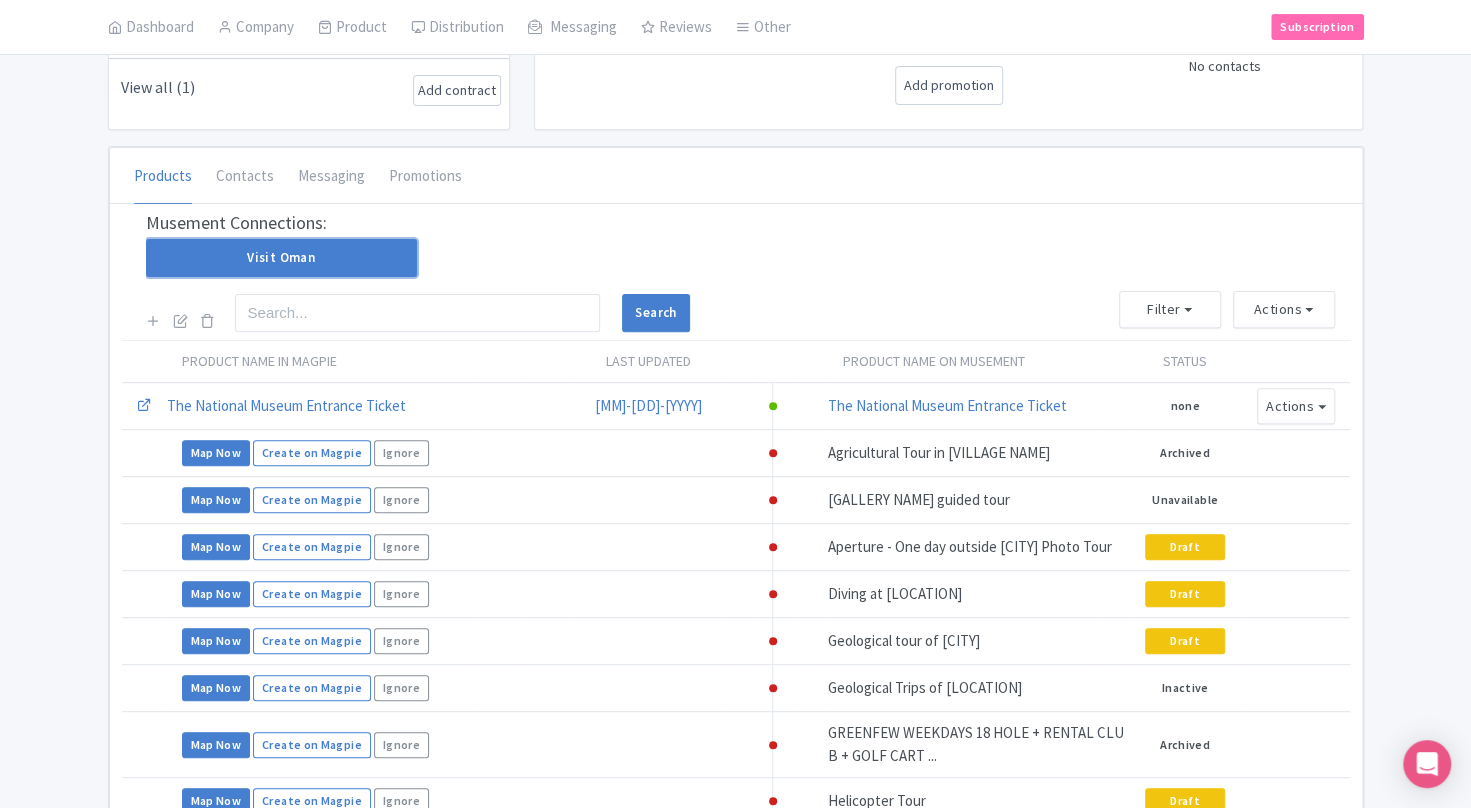 click on "Visit Oman" at bounding box center (281, 258) 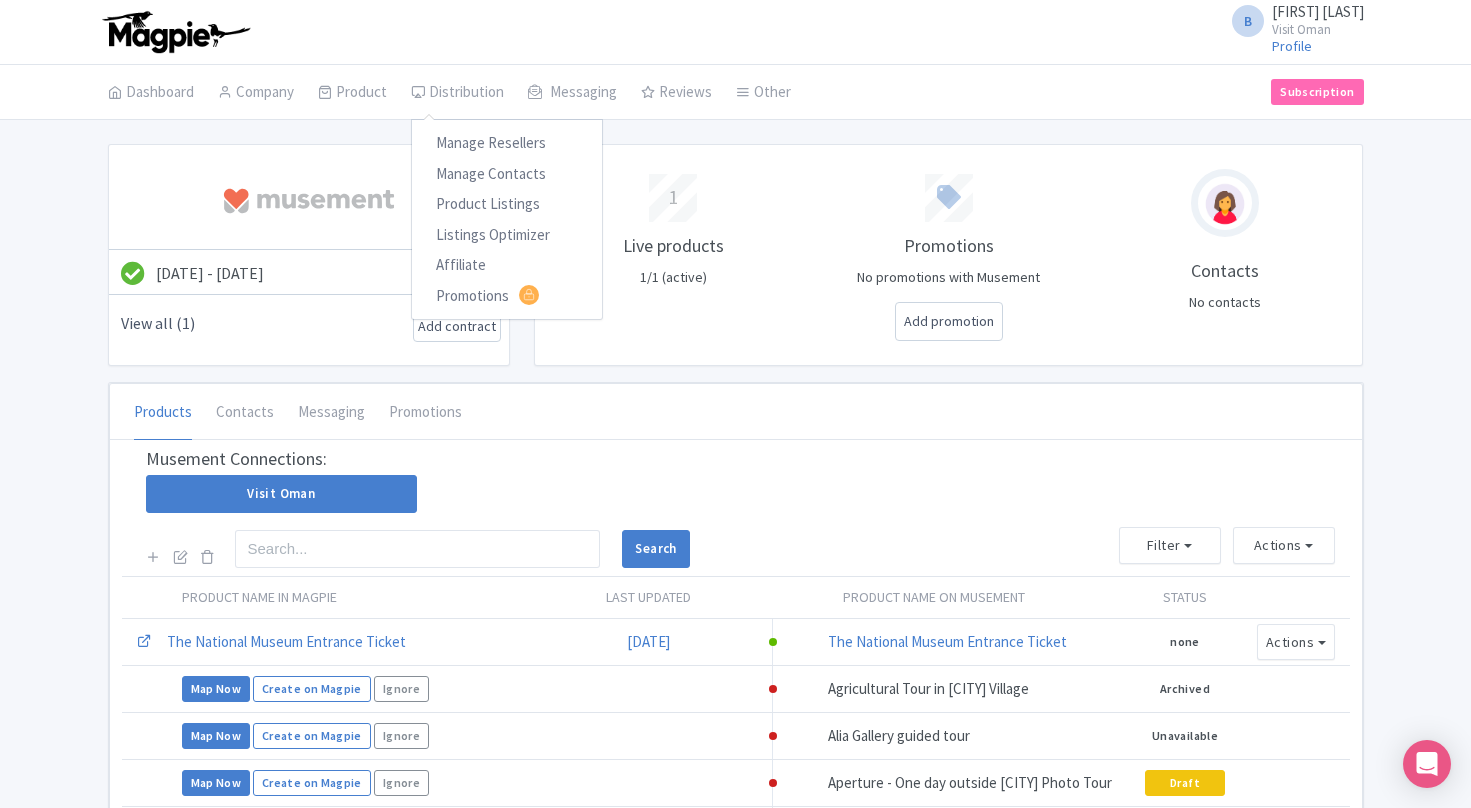 scroll, scrollTop: 0, scrollLeft: 0, axis: both 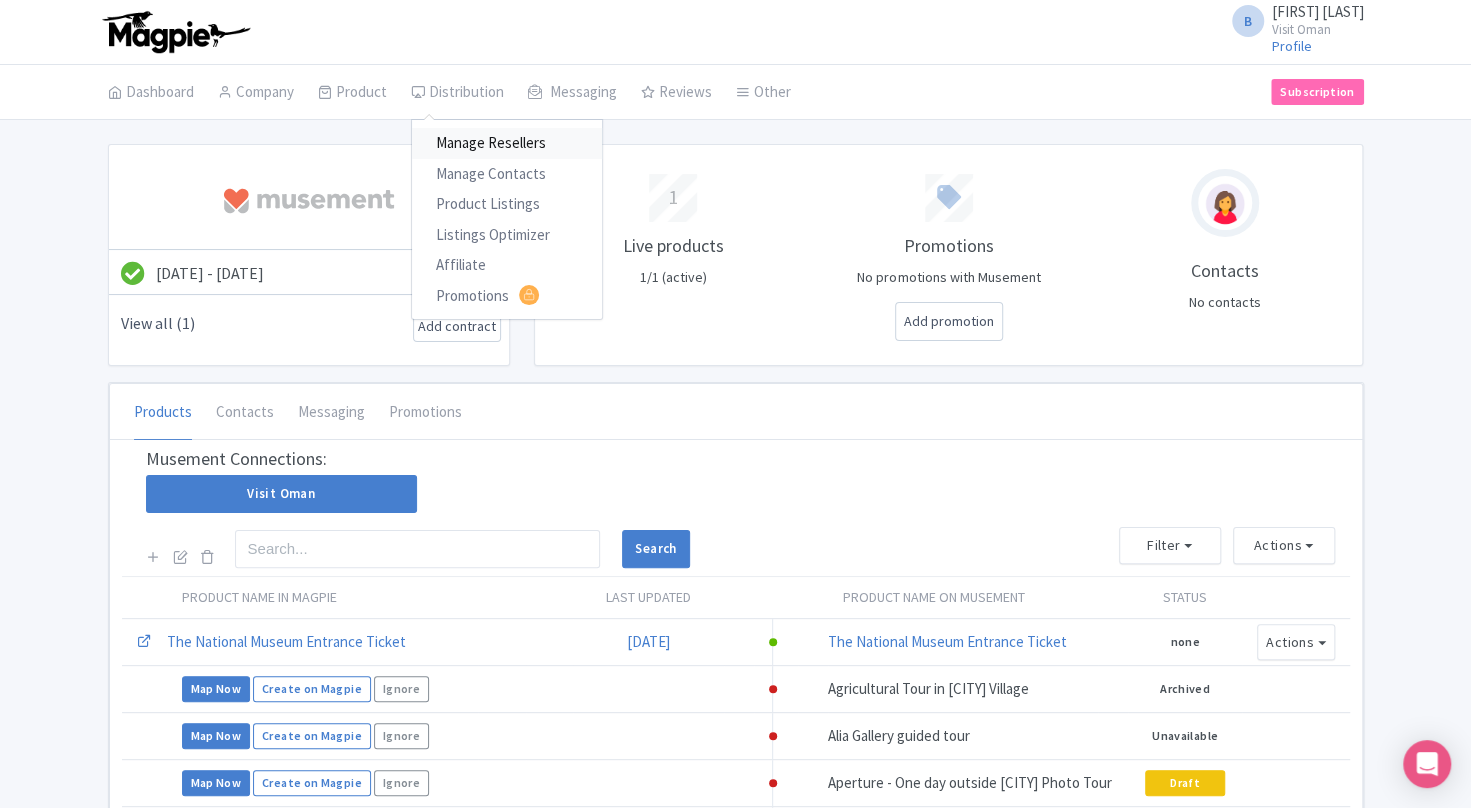 click on "Manage Resellers" at bounding box center [507, 143] 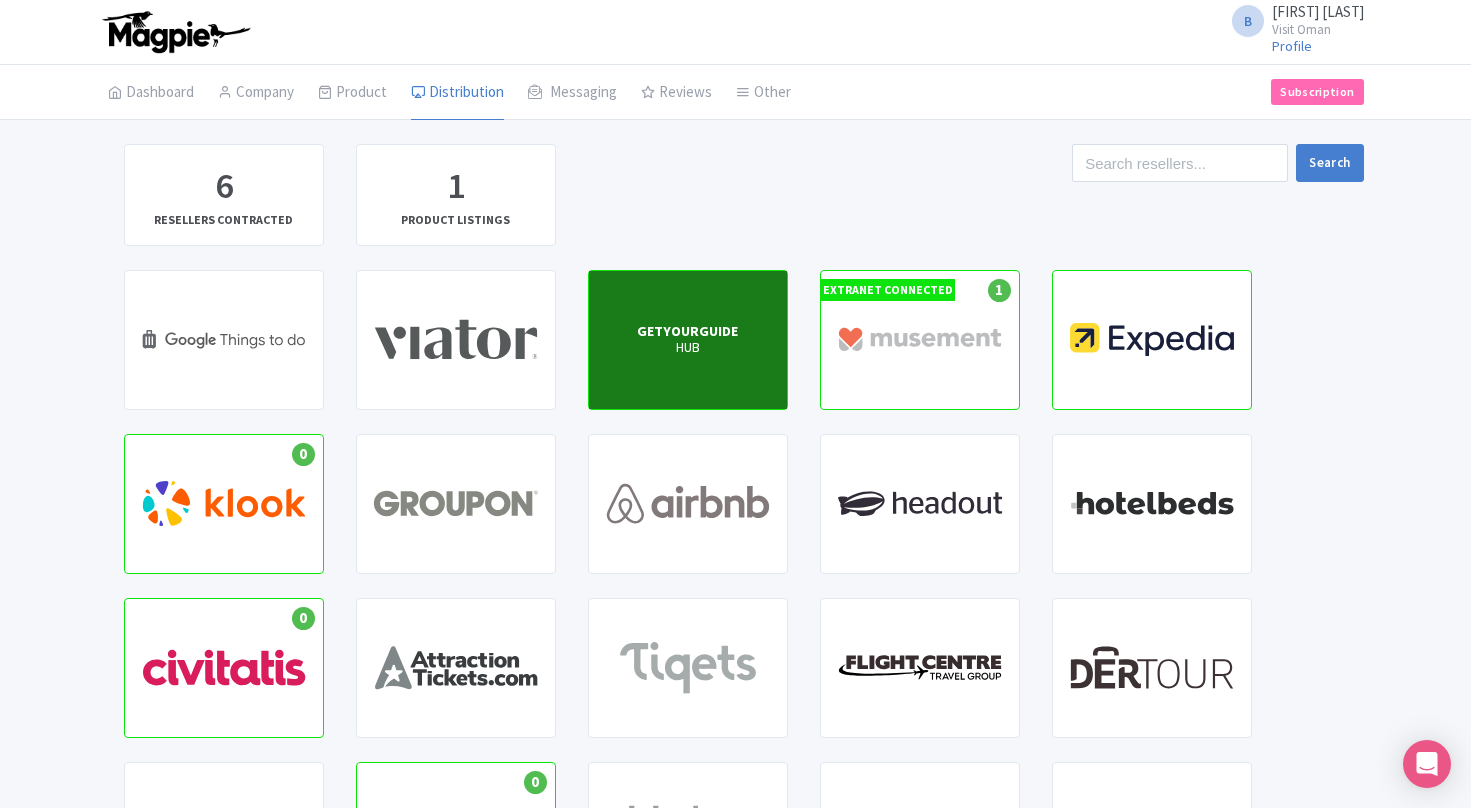 scroll, scrollTop: 0, scrollLeft: 0, axis: both 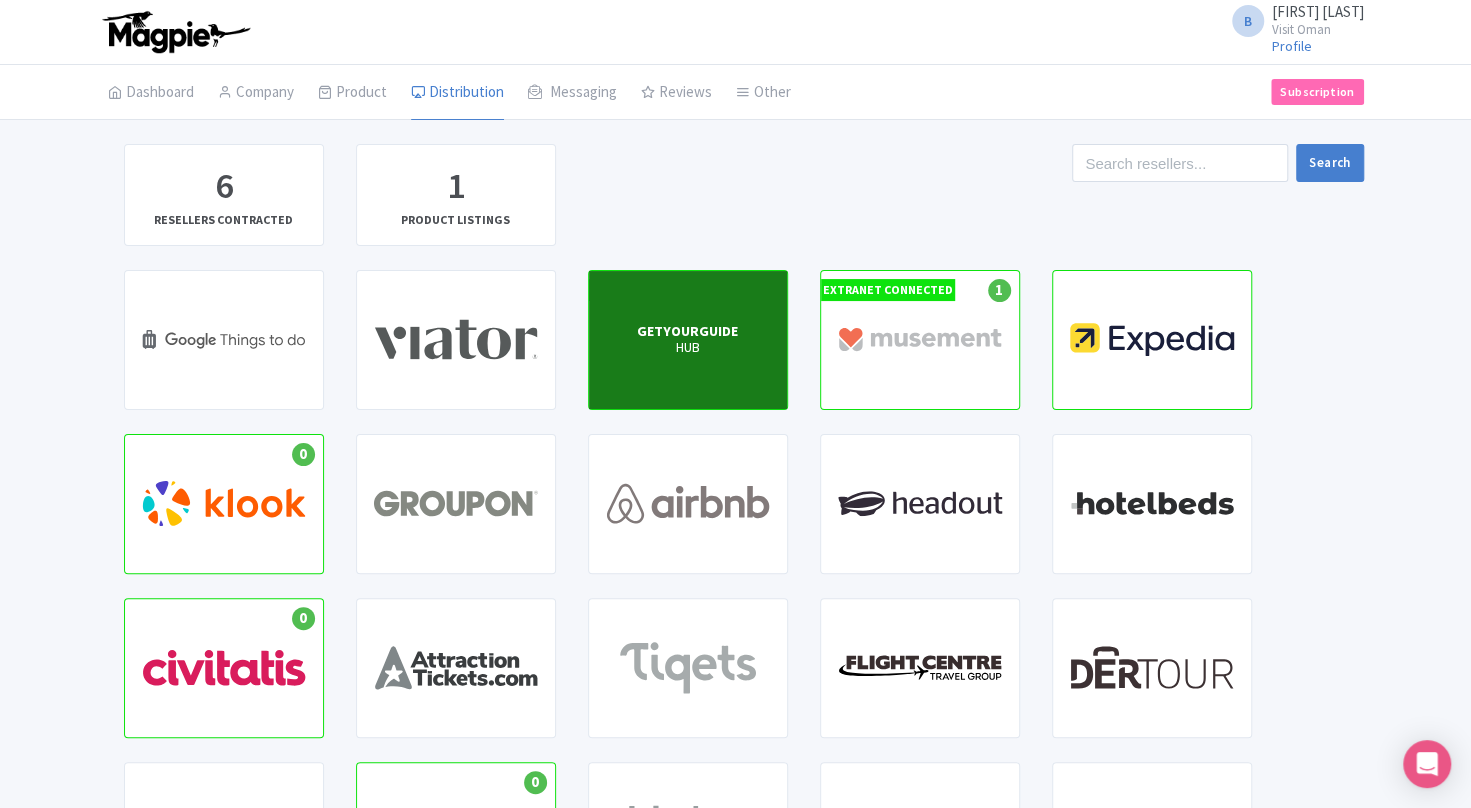 click on "HUB" at bounding box center (687, 348) 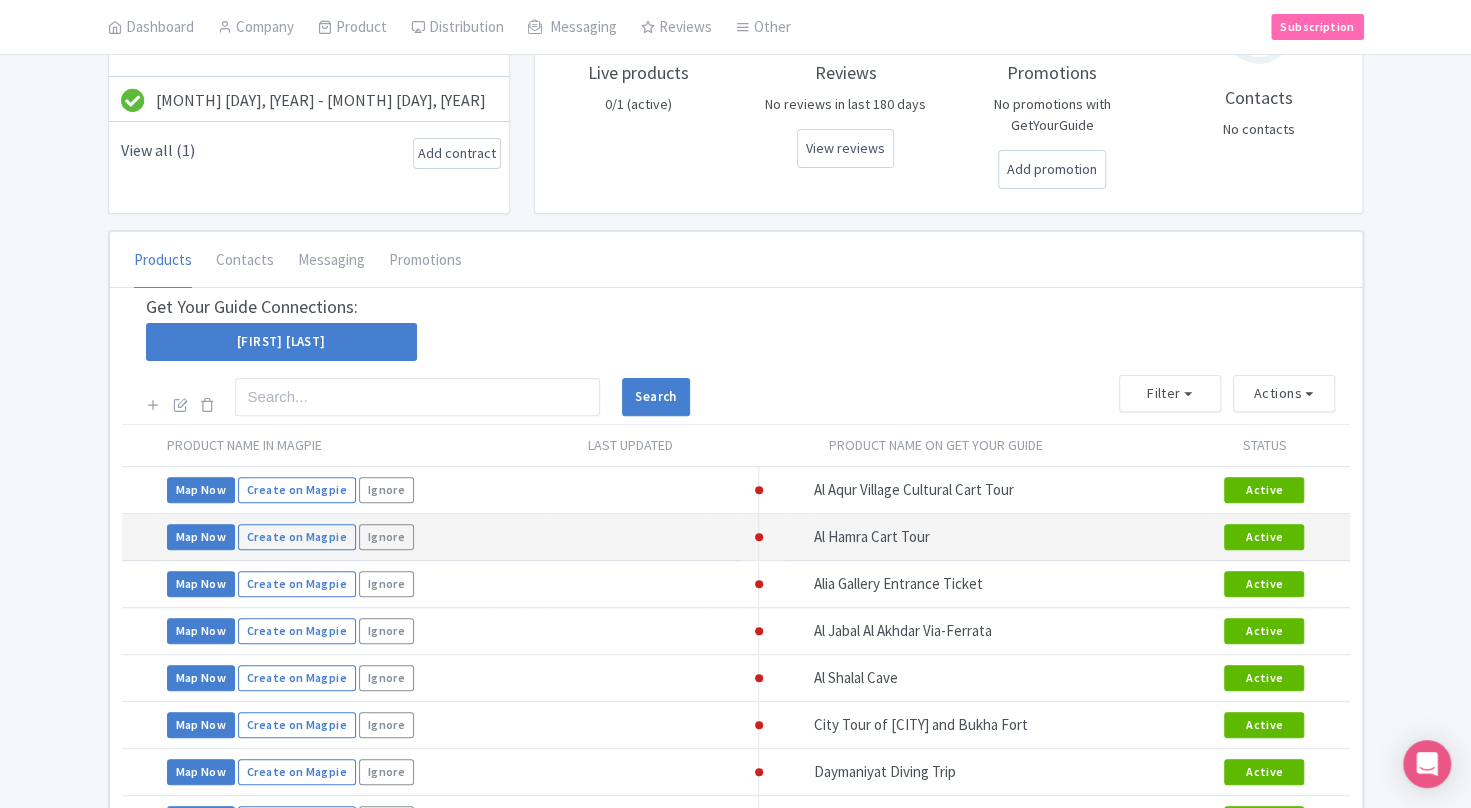 scroll, scrollTop: 192, scrollLeft: 0, axis: vertical 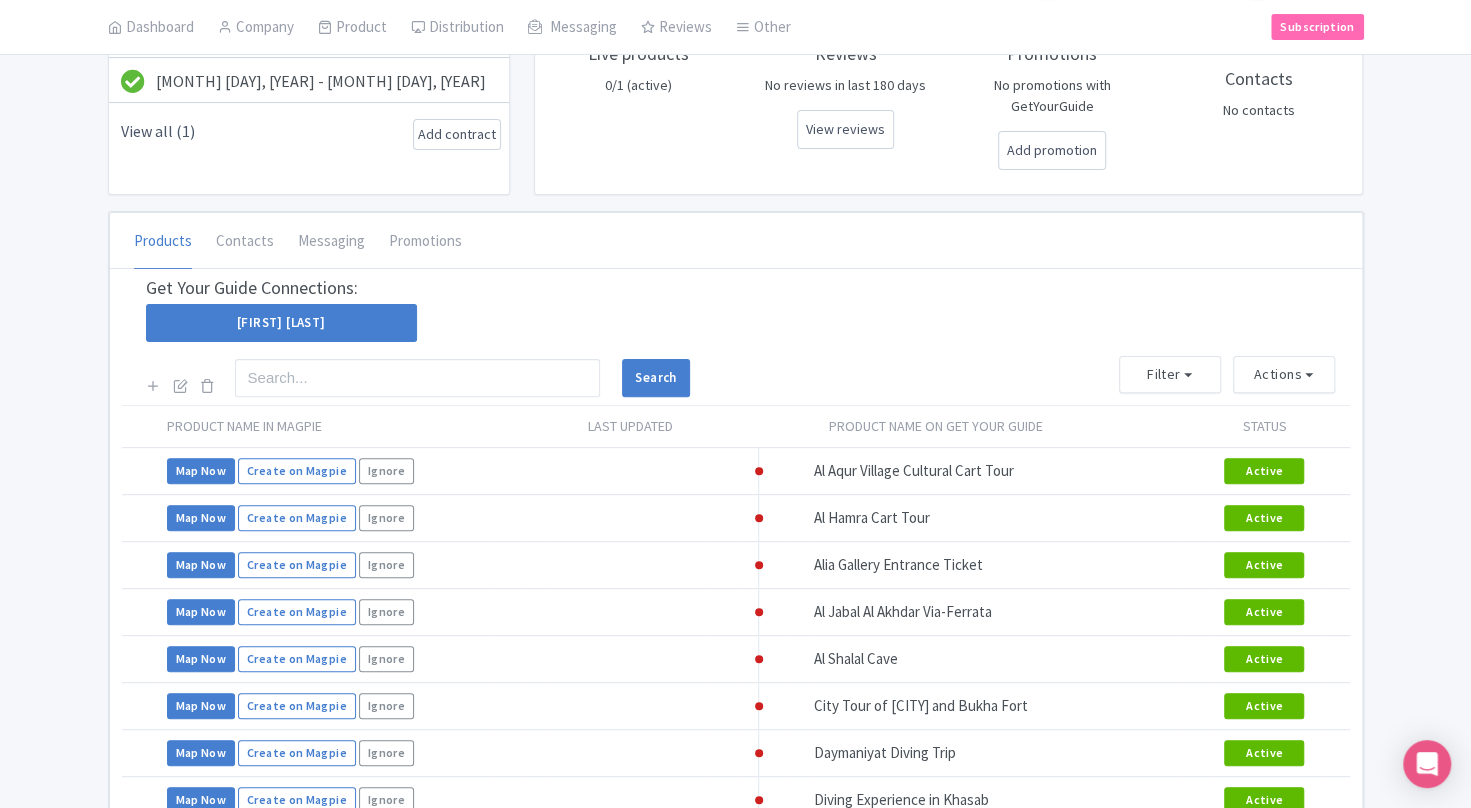 click on "Products
Contacts
Messaging
Promotions
[UUID]
Search
Quick share products
Create New Listing" at bounding box center [736, 241] 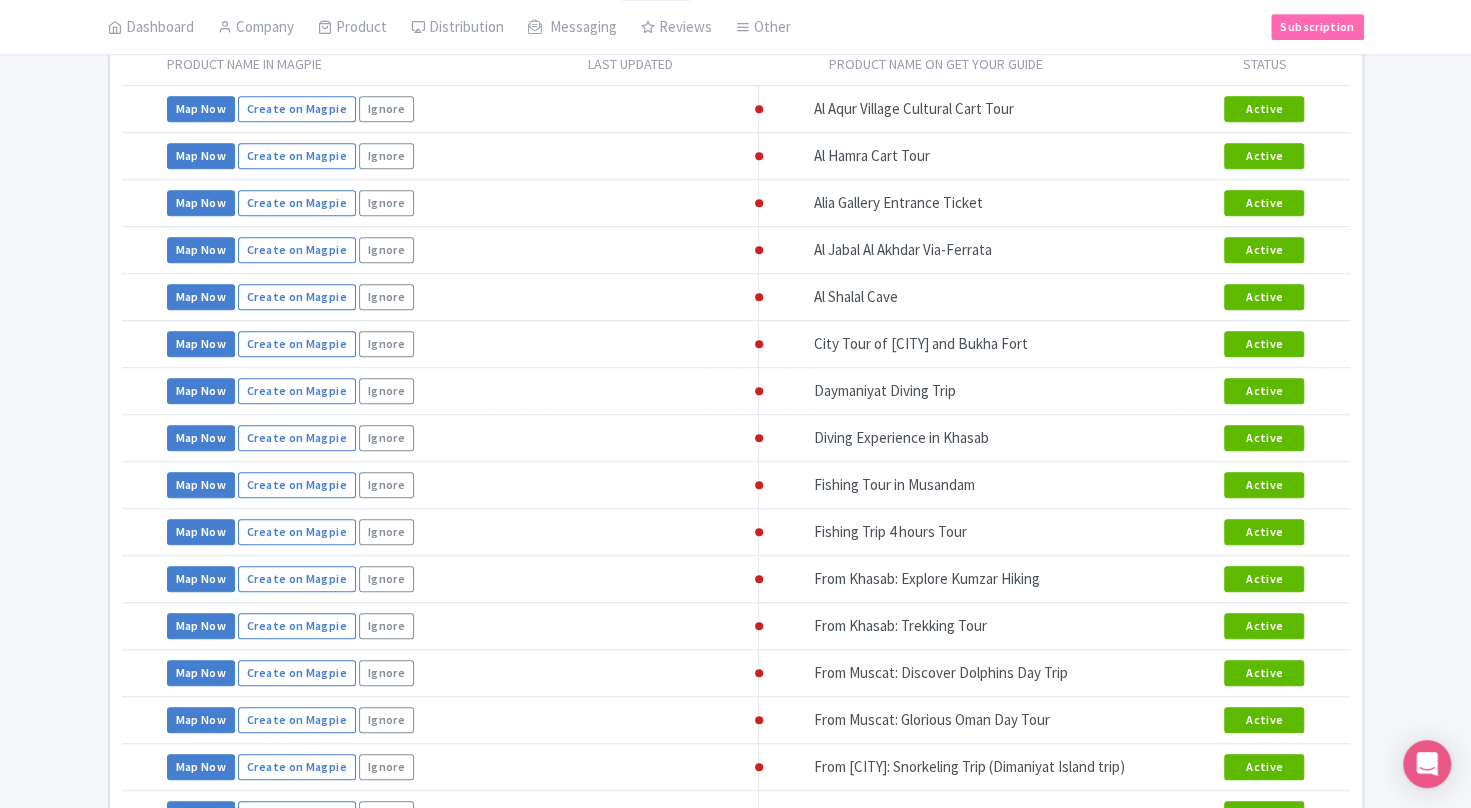 scroll, scrollTop: 0, scrollLeft: 0, axis: both 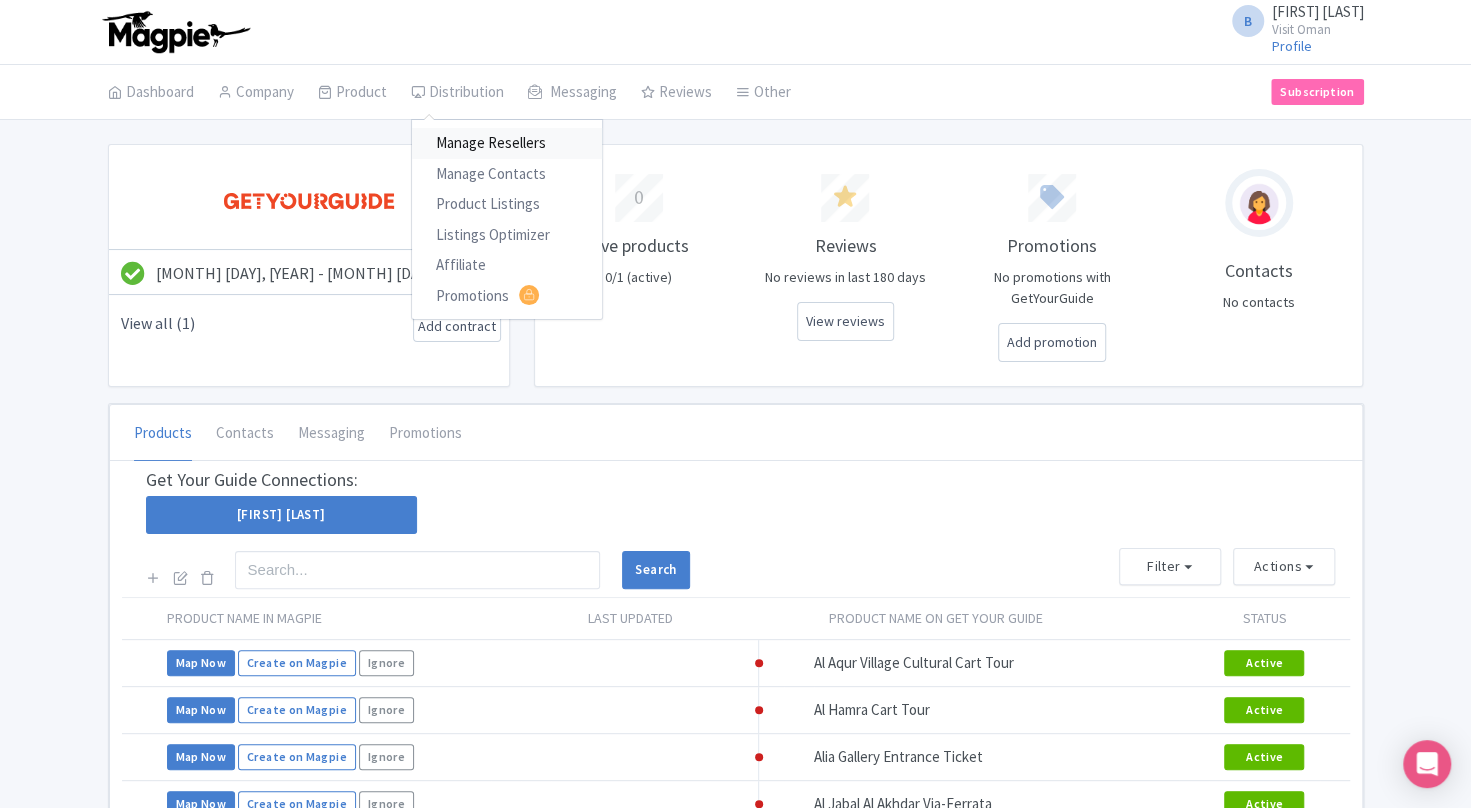 click on "Manage Resellers" at bounding box center [507, 143] 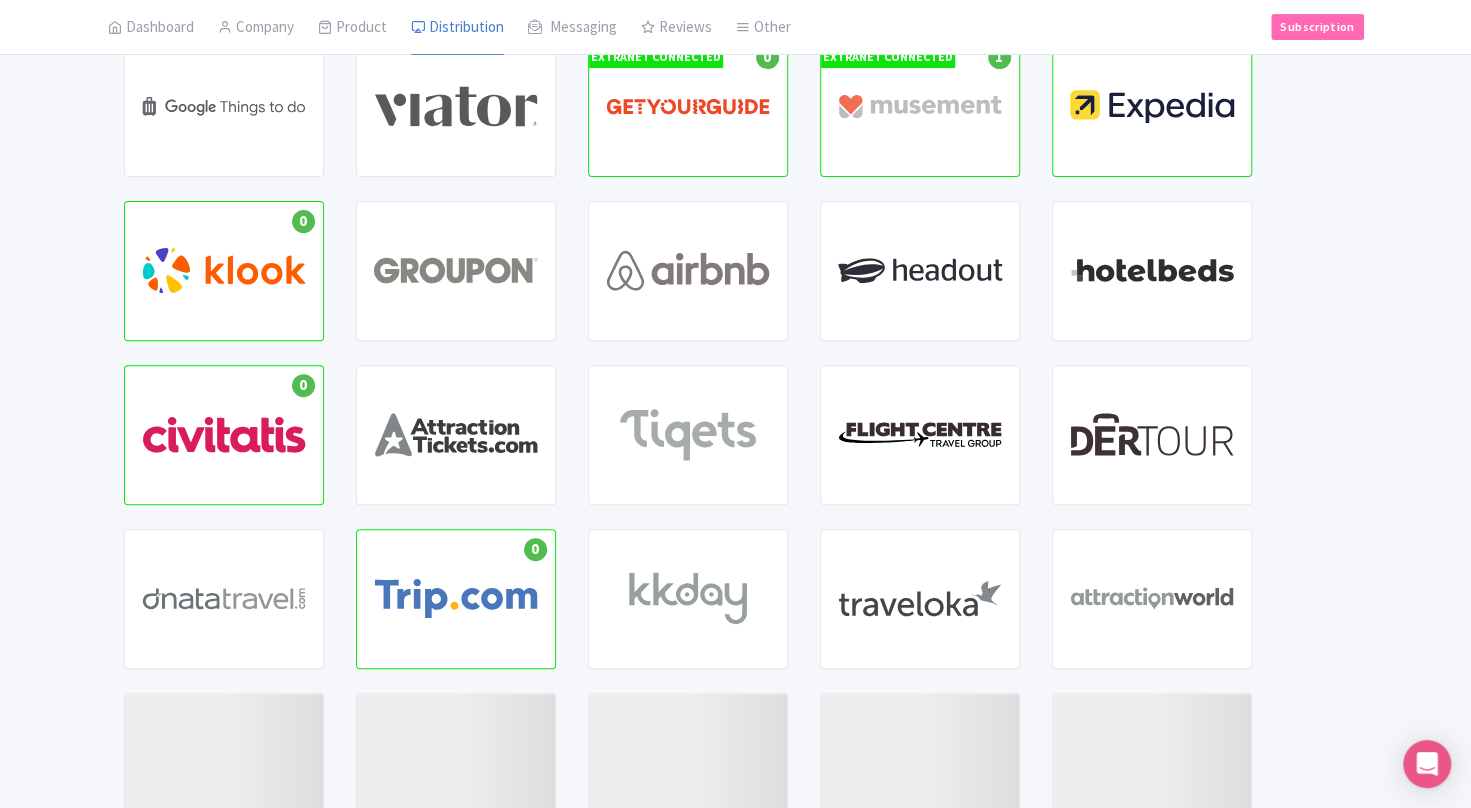 scroll, scrollTop: 234, scrollLeft: 0, axis: vertical 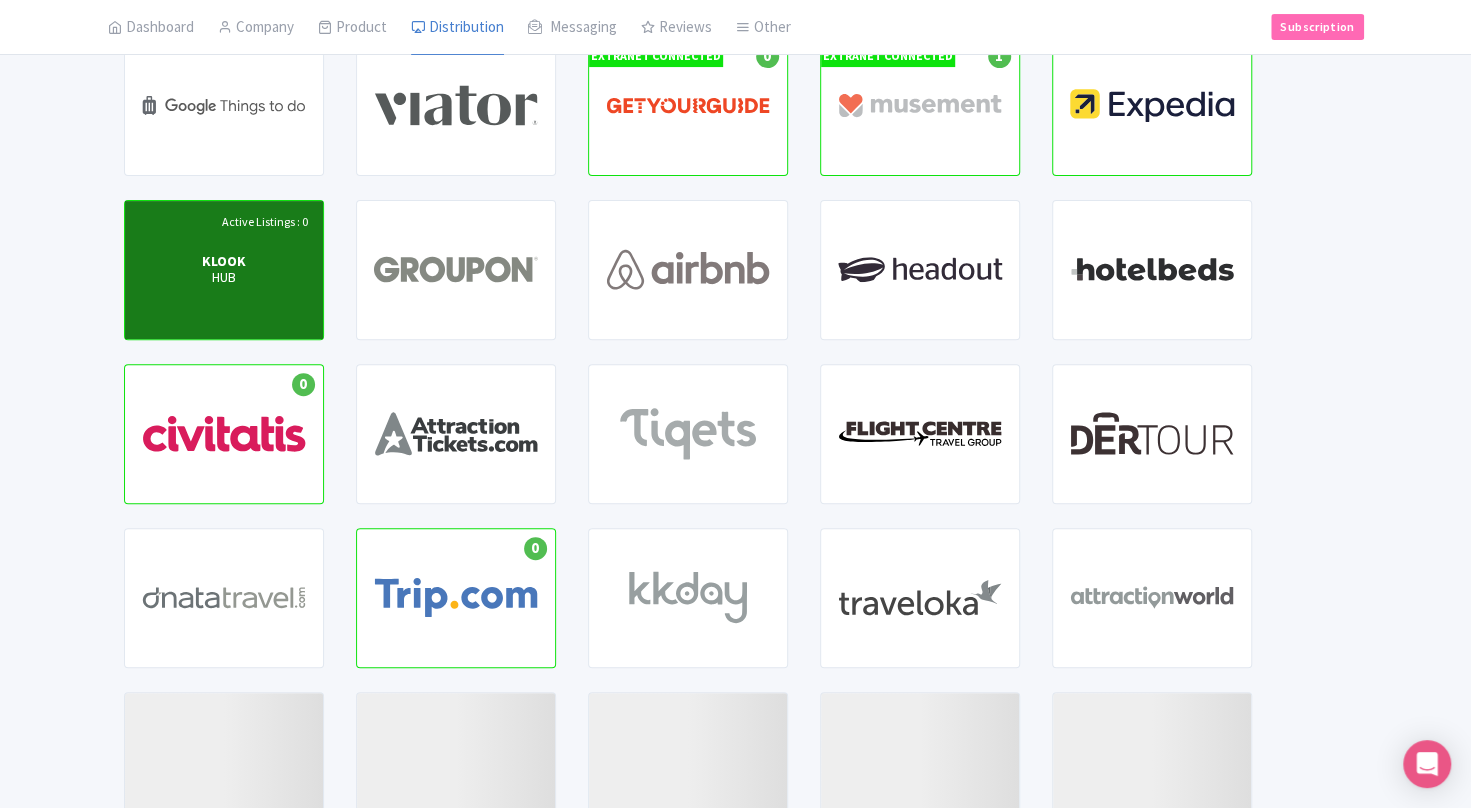 click on "HUB" at bounding box center [224, 278] 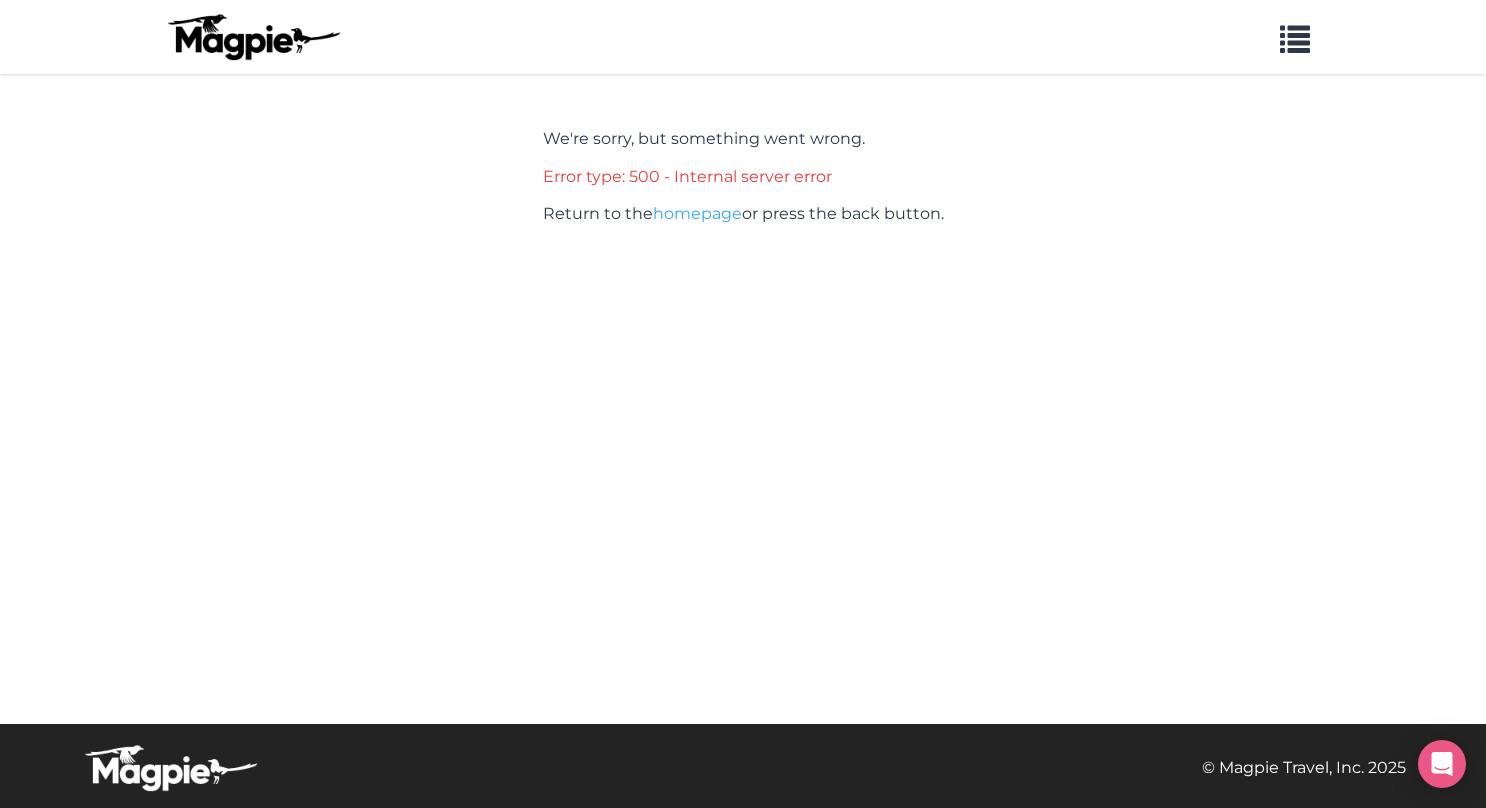 scroll, scrollTop: 0, scrollLeft: 0, axis: both 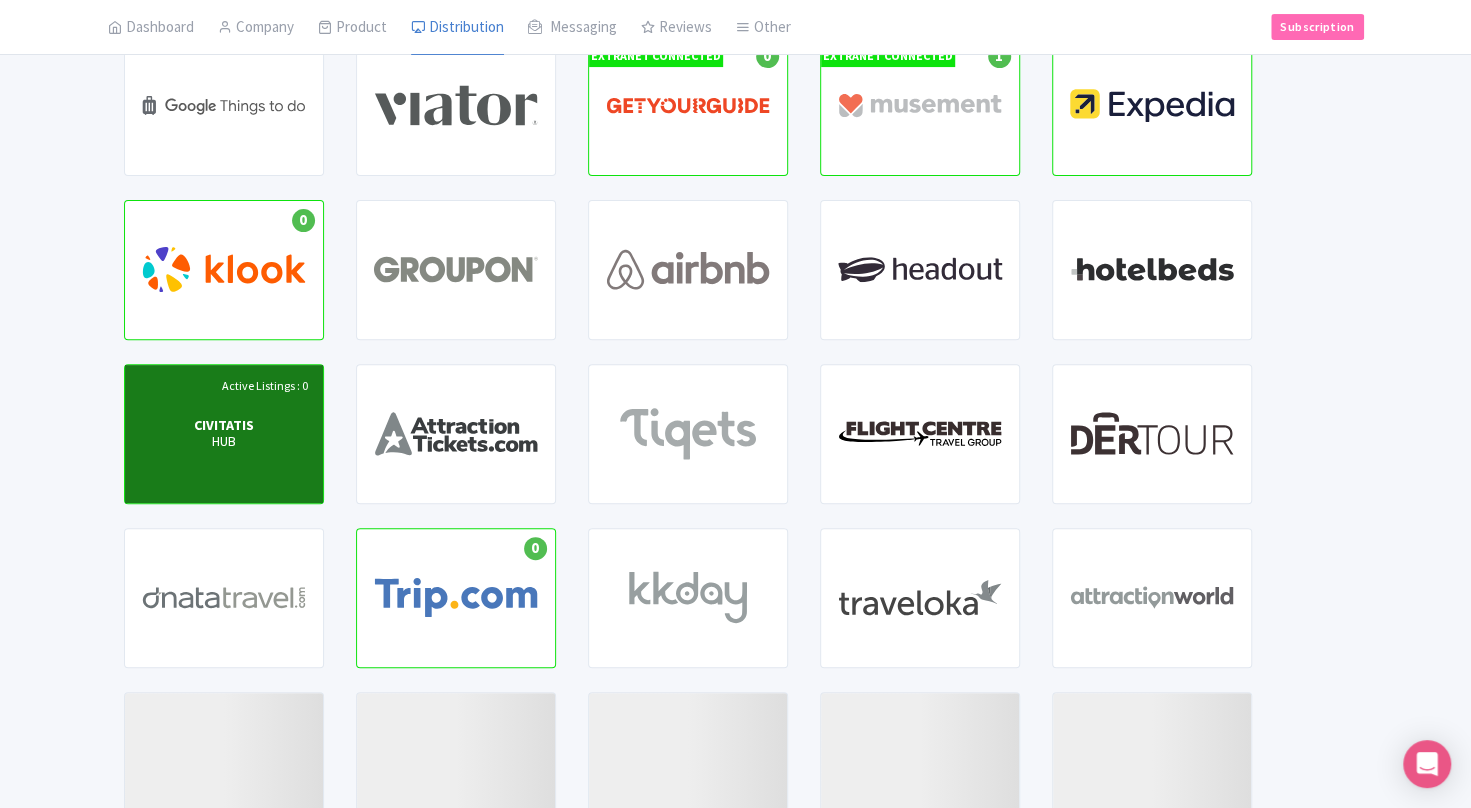 click on "CIVITATIS" at bounding box center (224, 425) 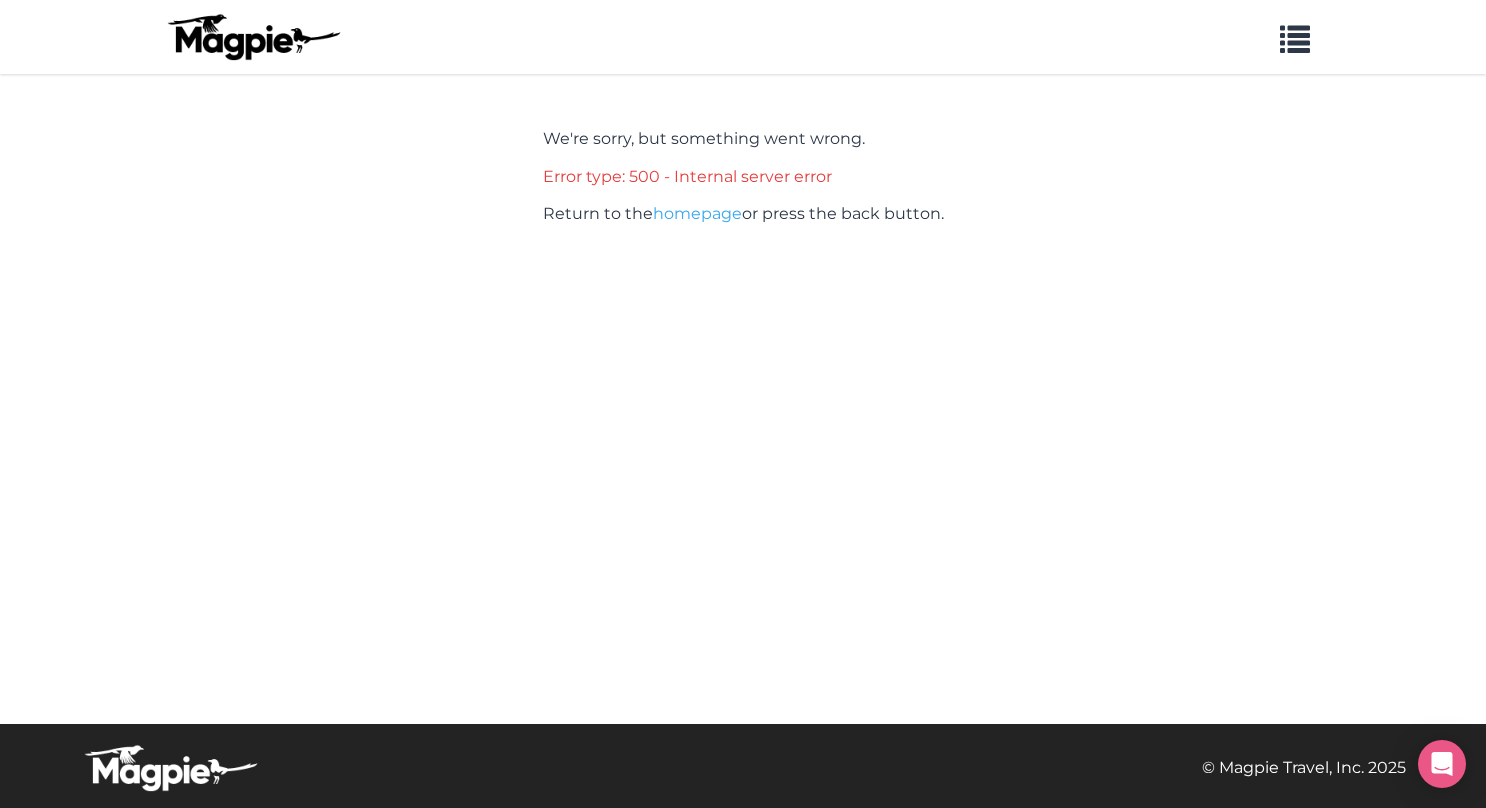 scroll, scrollTop: 0, scrollLeft: 0, axis: both 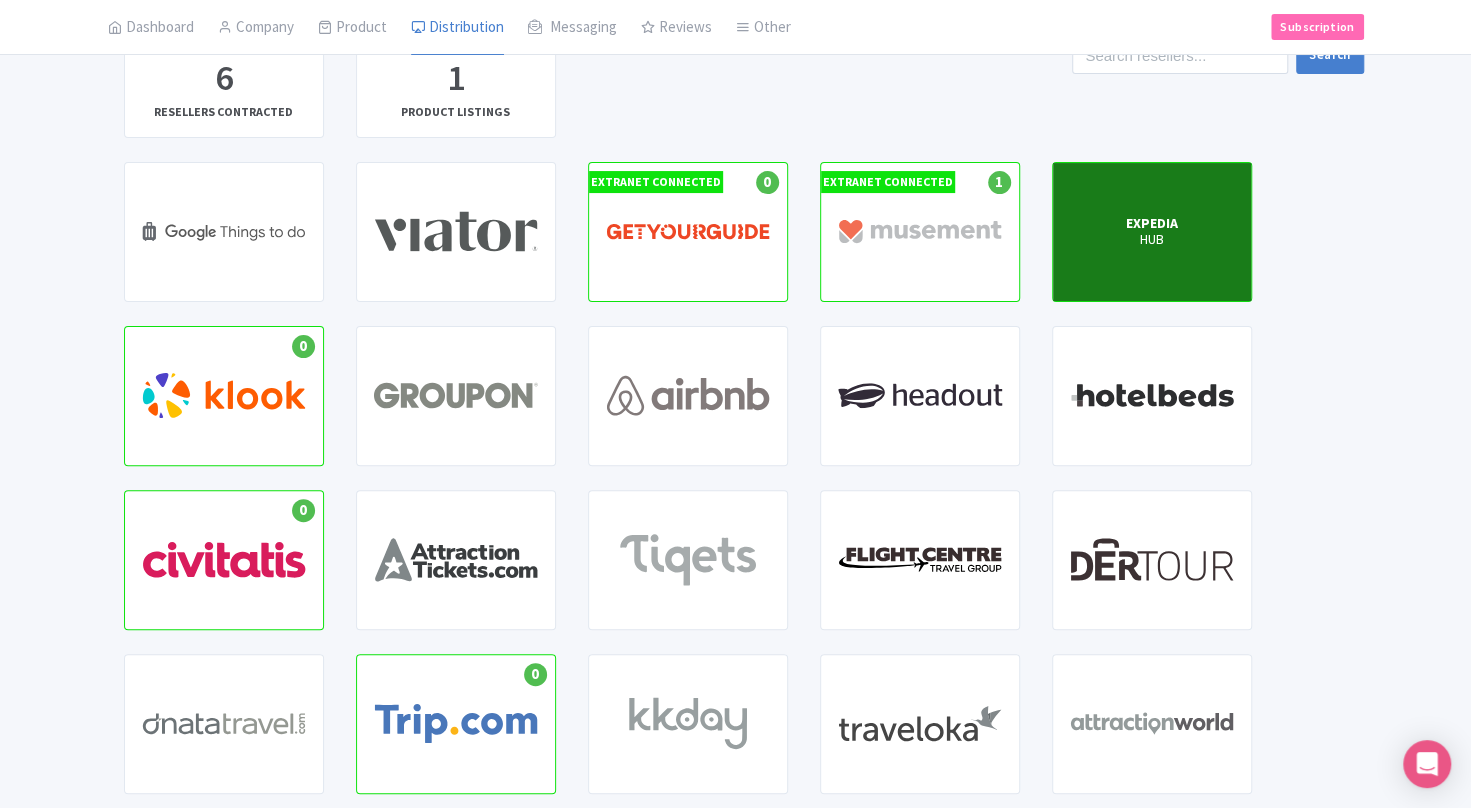 click on "HUB" at bounding box center (1152, 240) 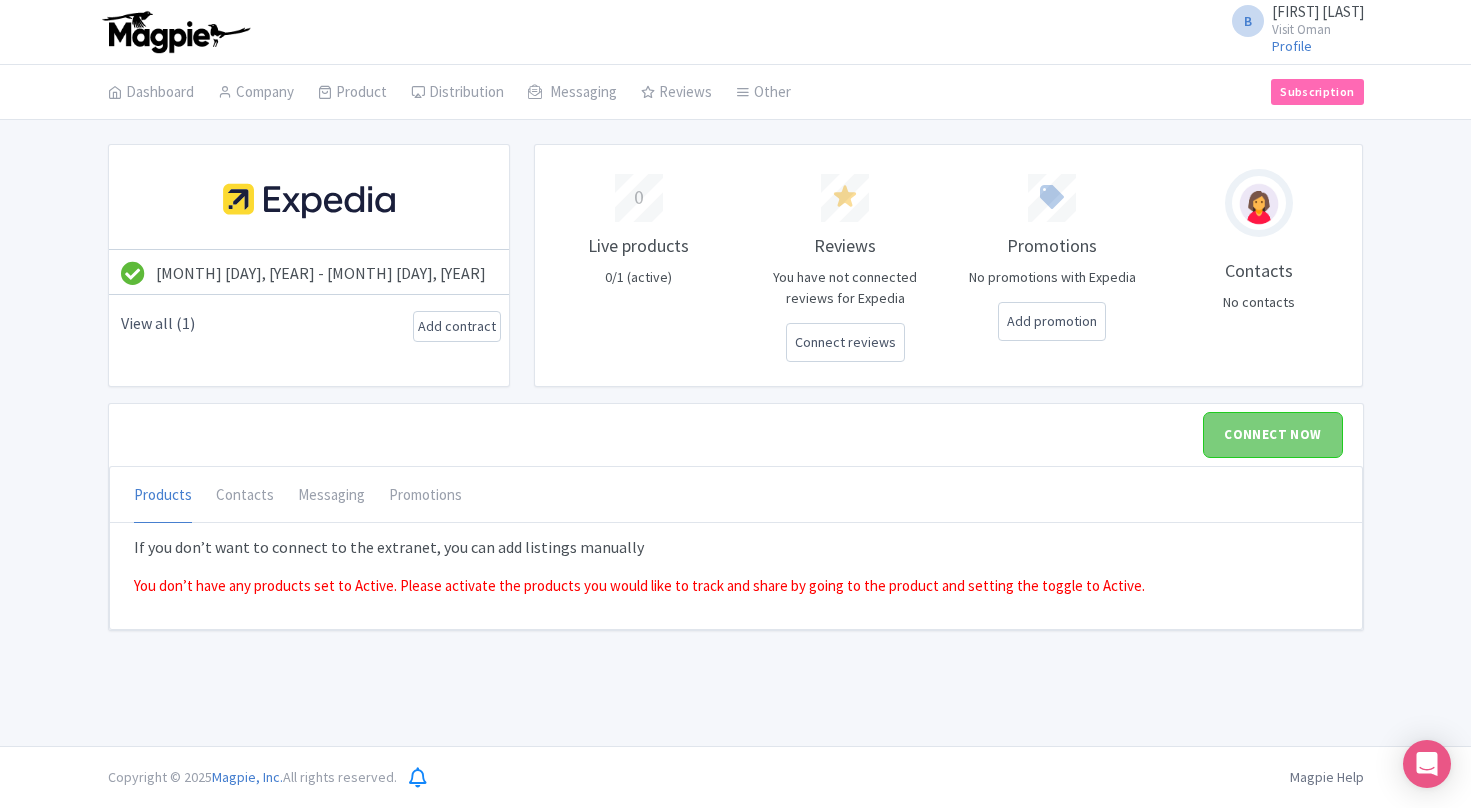 scroll, scrollTop: 0, scrollLeft: 0, axis: both 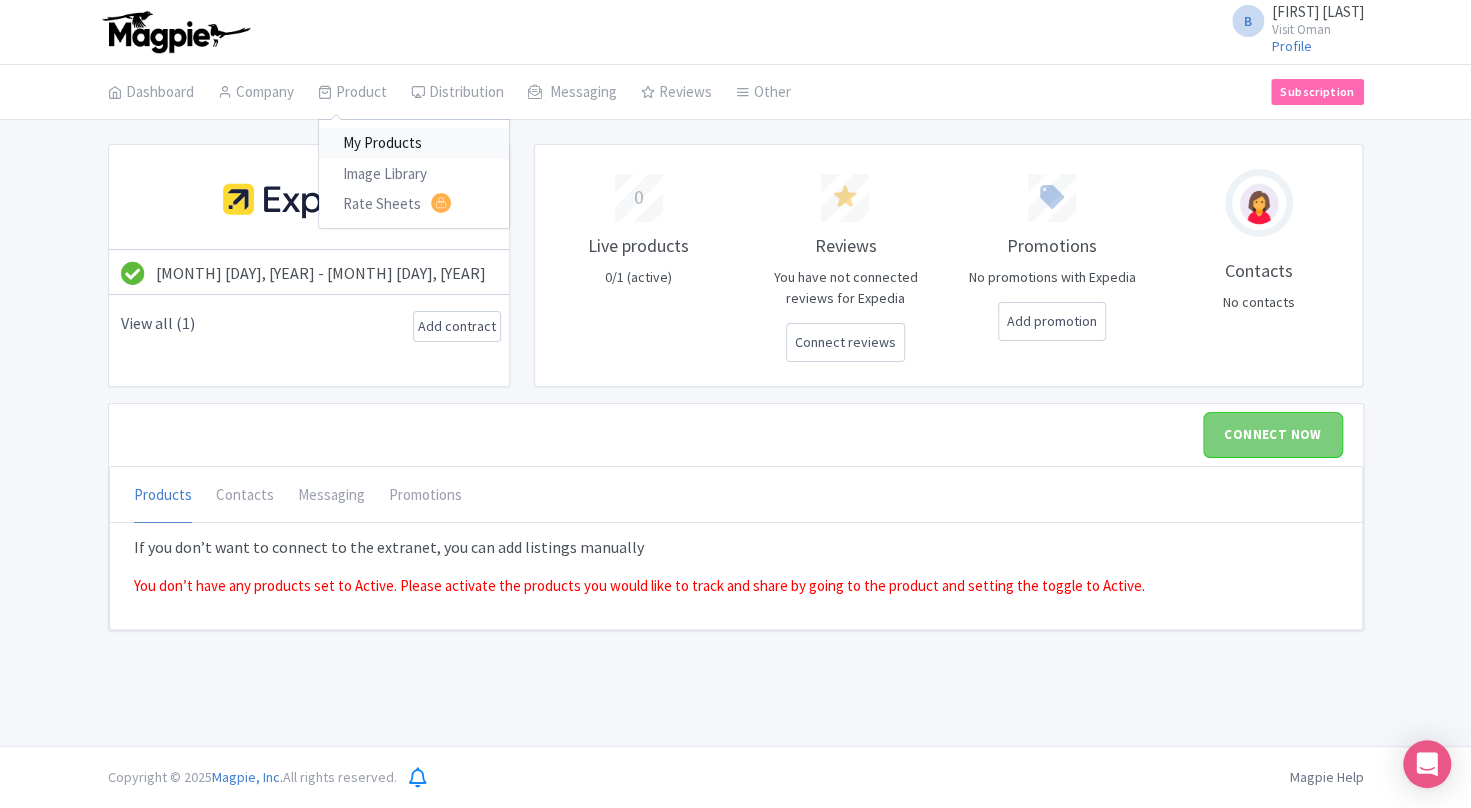 click on "My Products" at bounding box center [414, 143] 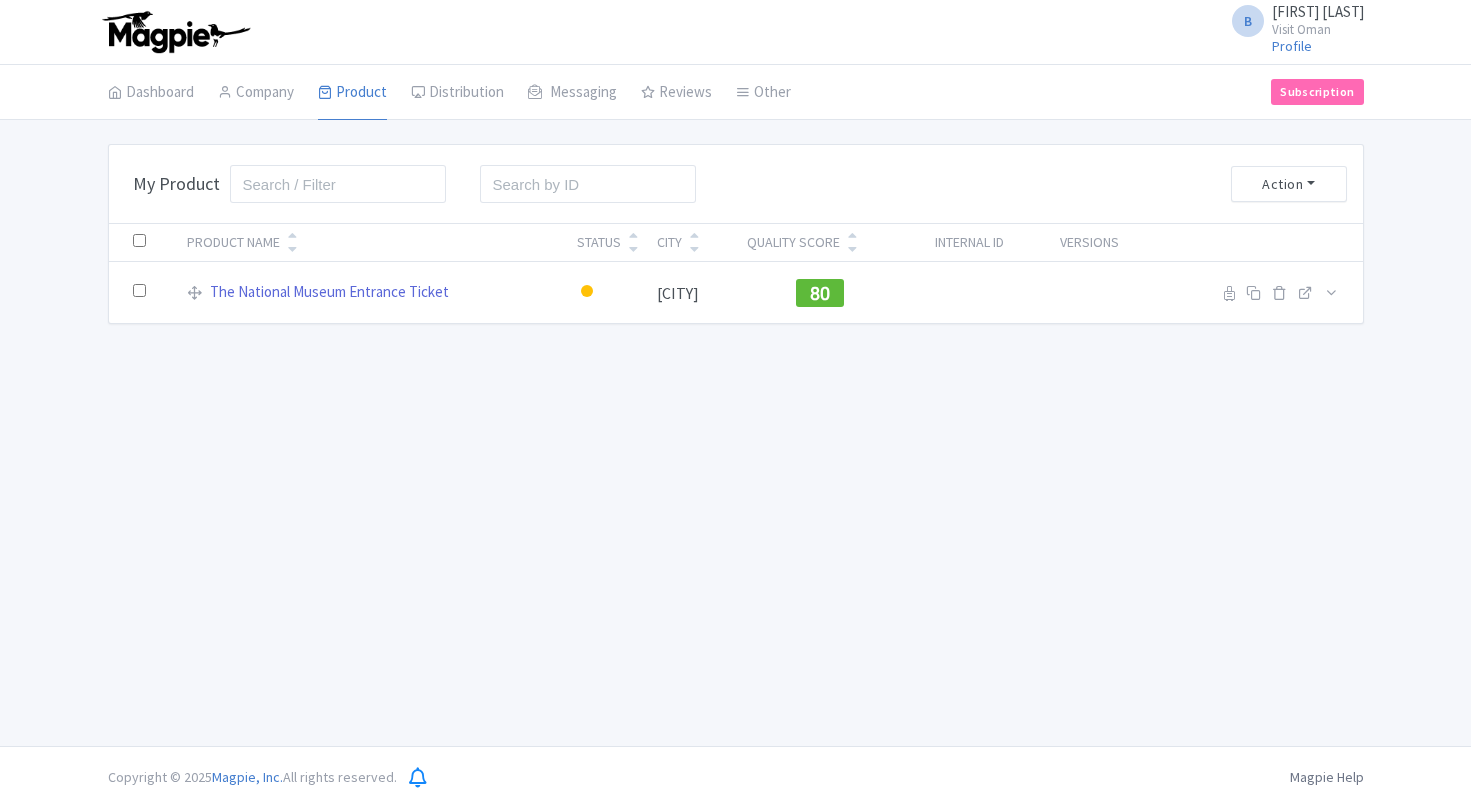 scroll, scrollTop: 0, scrollLeft: 0, axis: both 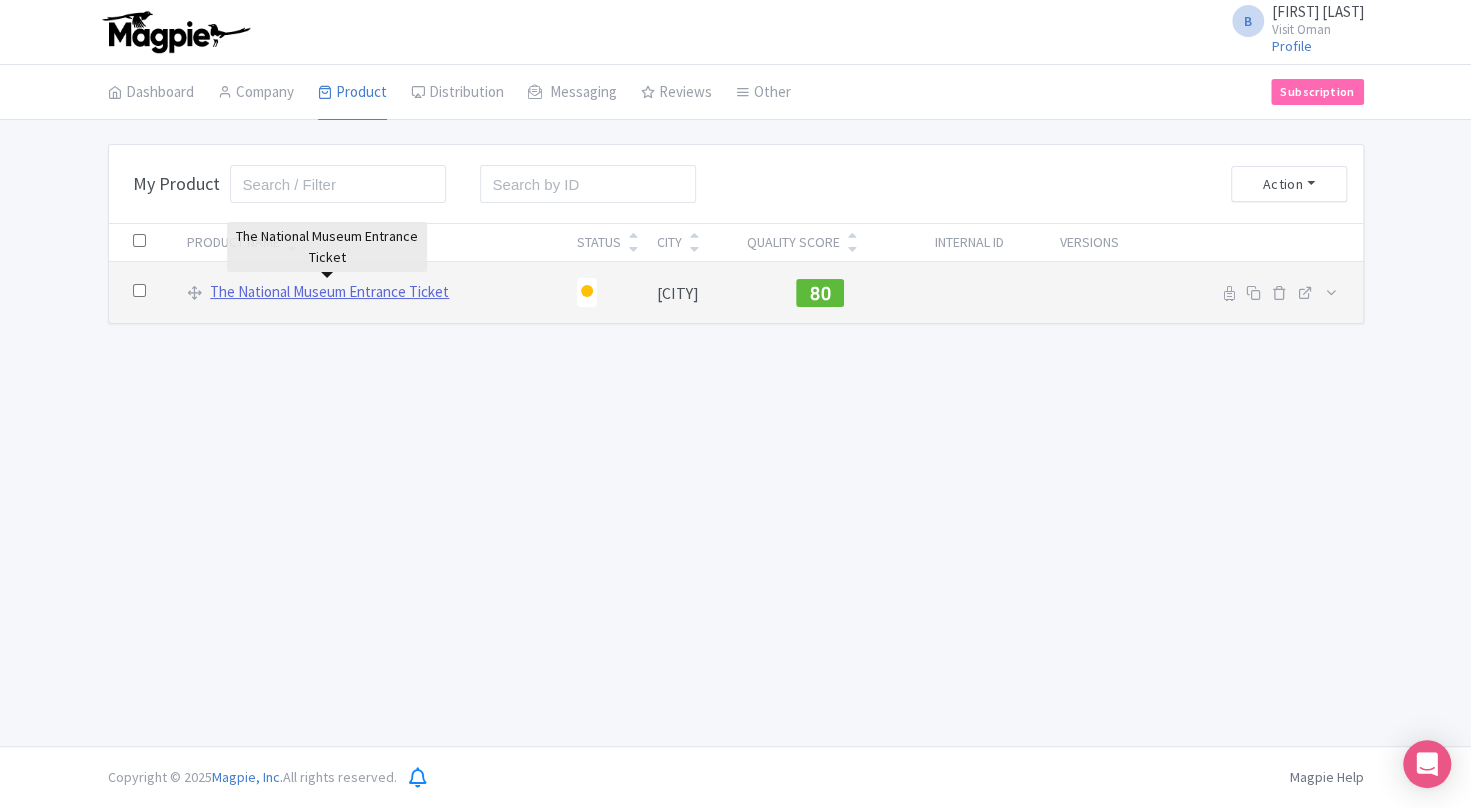 click on "The National Museum Entrance Ticket" at bounding box center (329, 292) 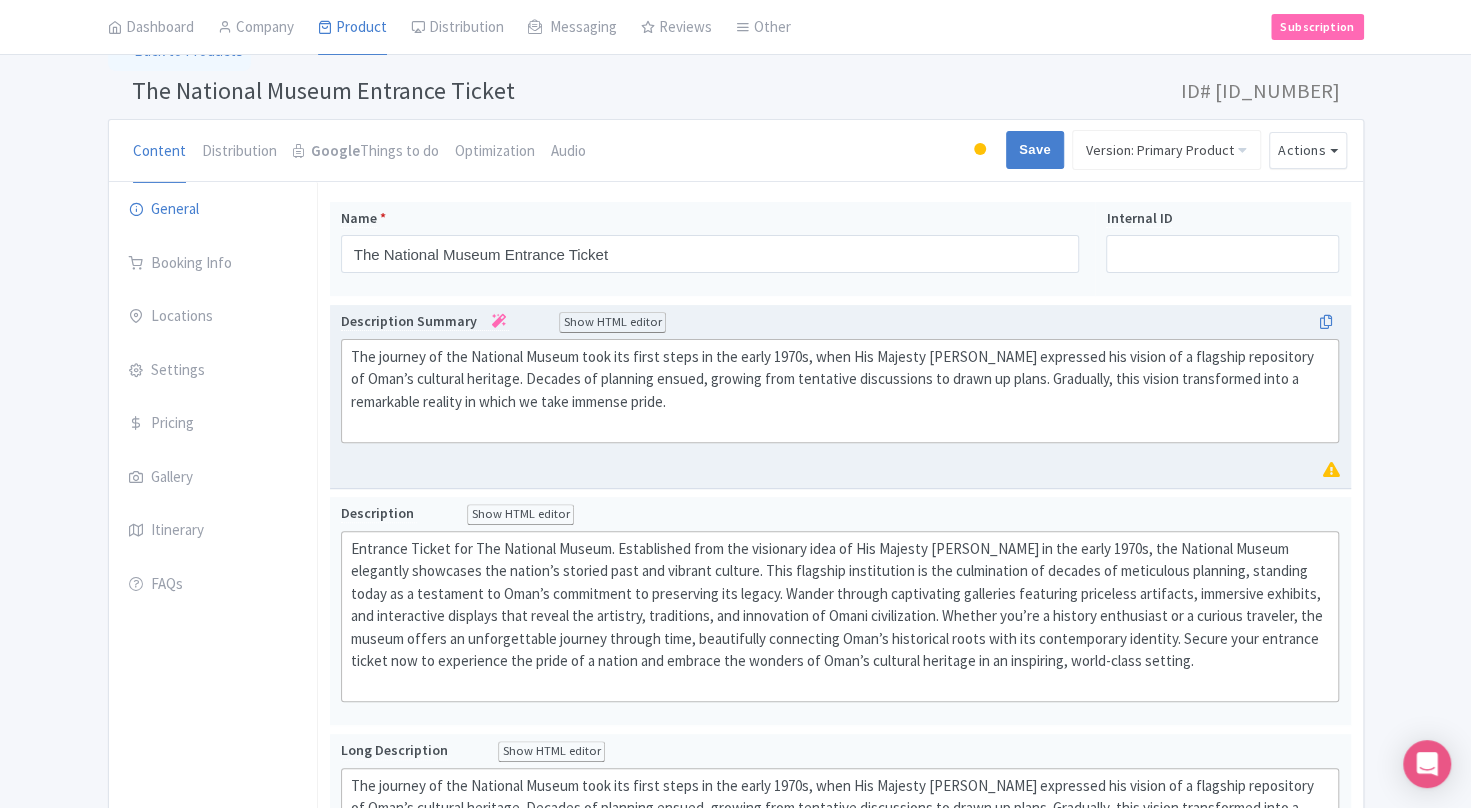 scroll, scrollTop: 130, scrollLeft: 0, axis: vertical 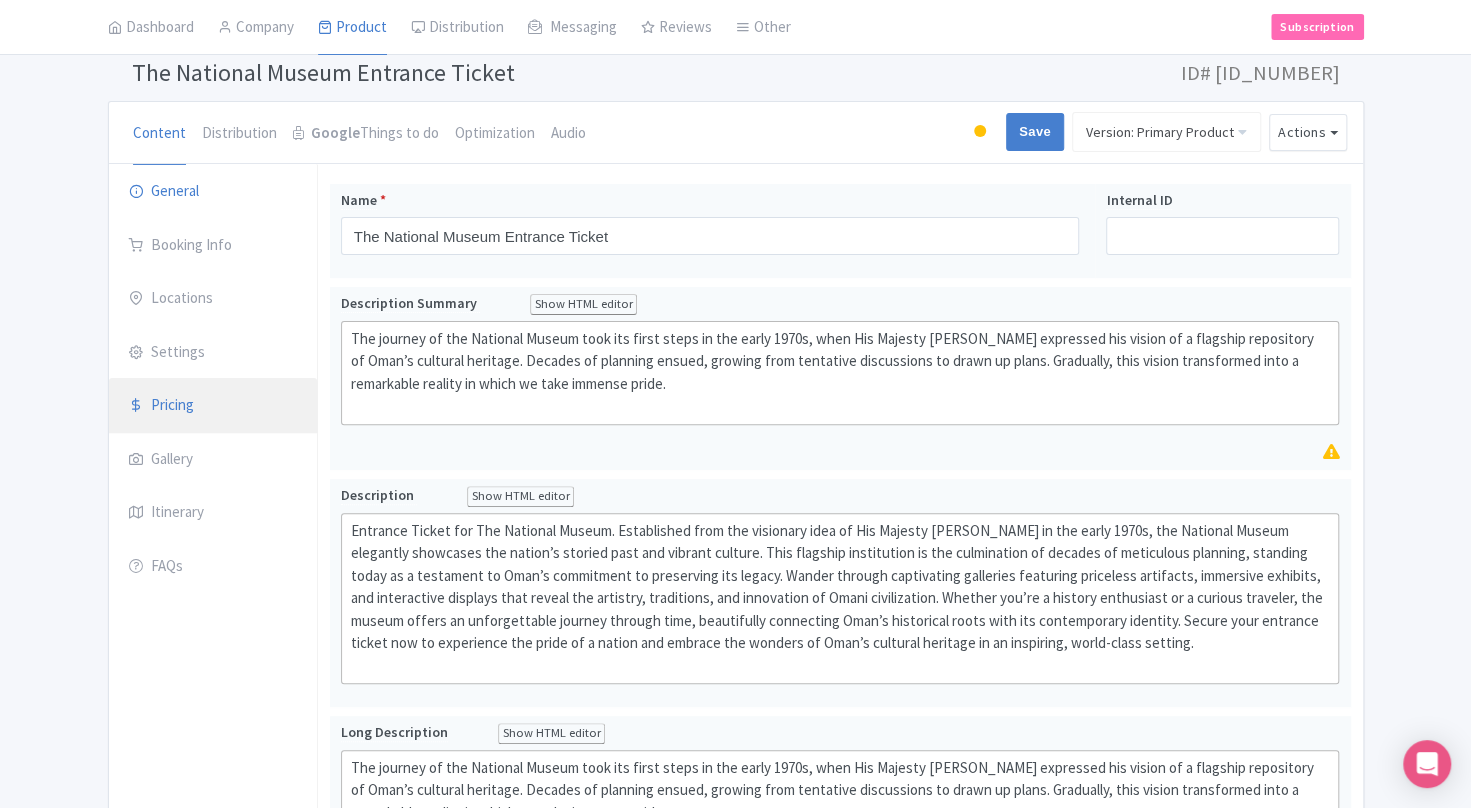 click on "Pricing" at bounding box center (213, 406) 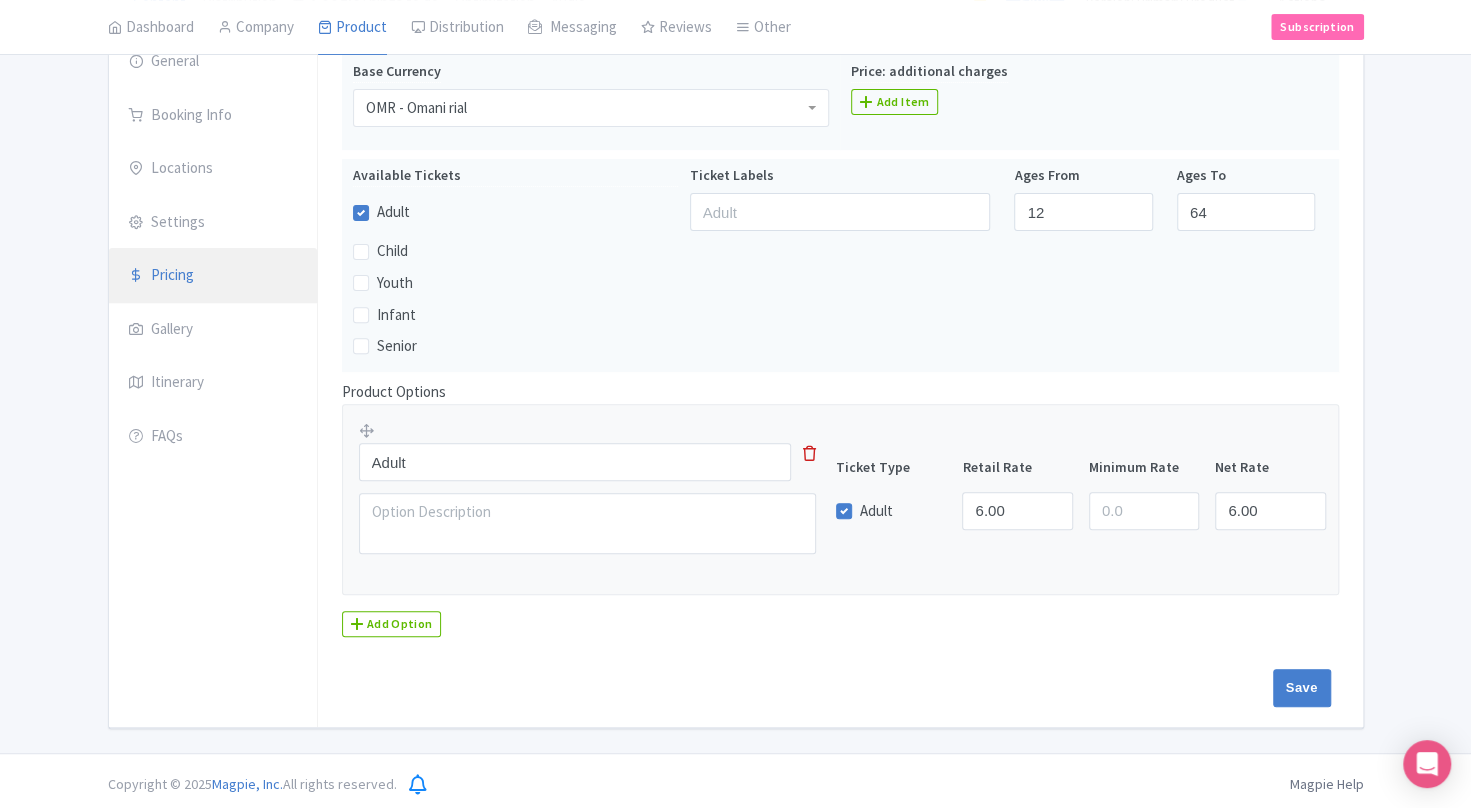 scroll, scrollTop: 0, scrollLeft: 0, axis: both 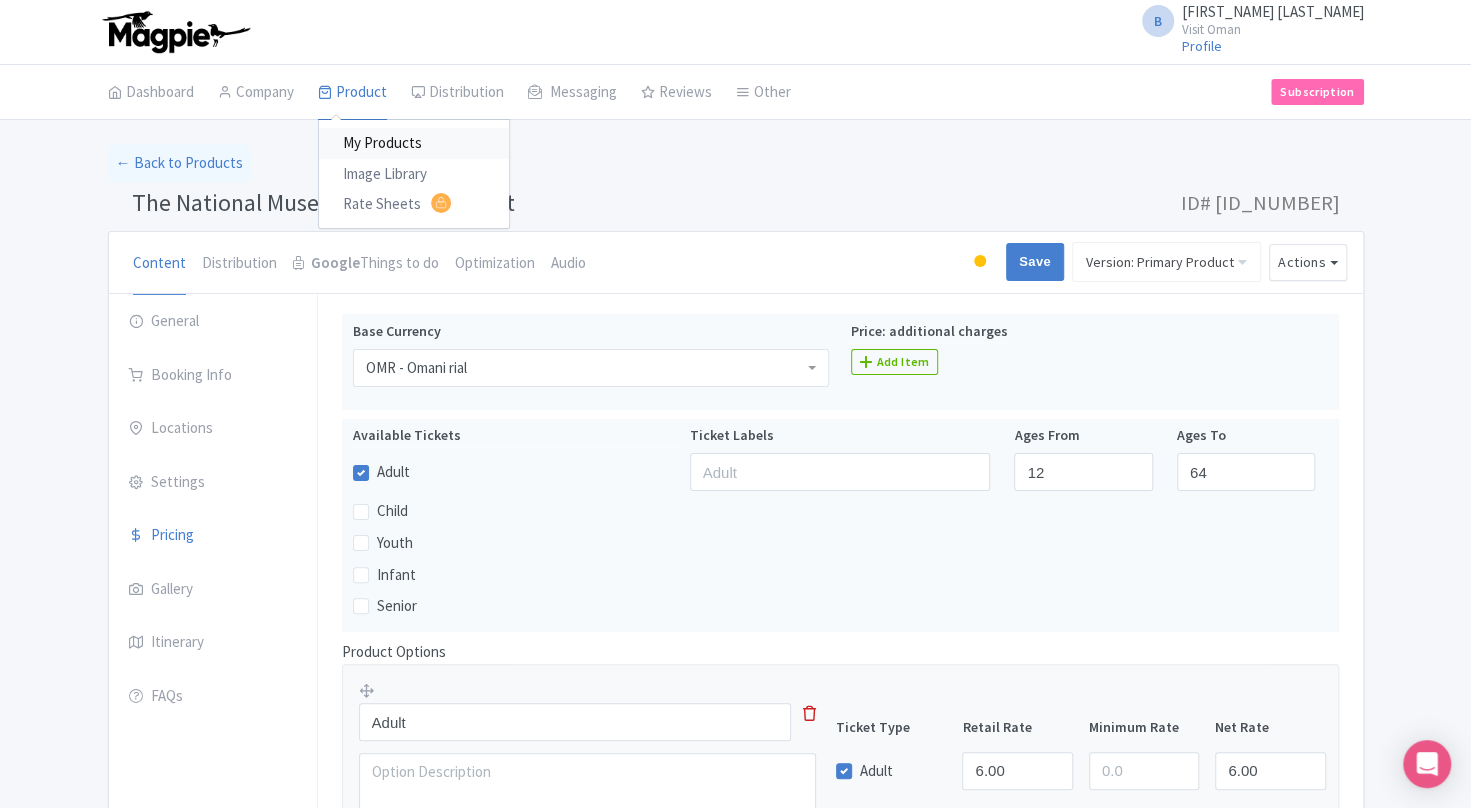 click on "My Products" at bounding box center [414, 143] 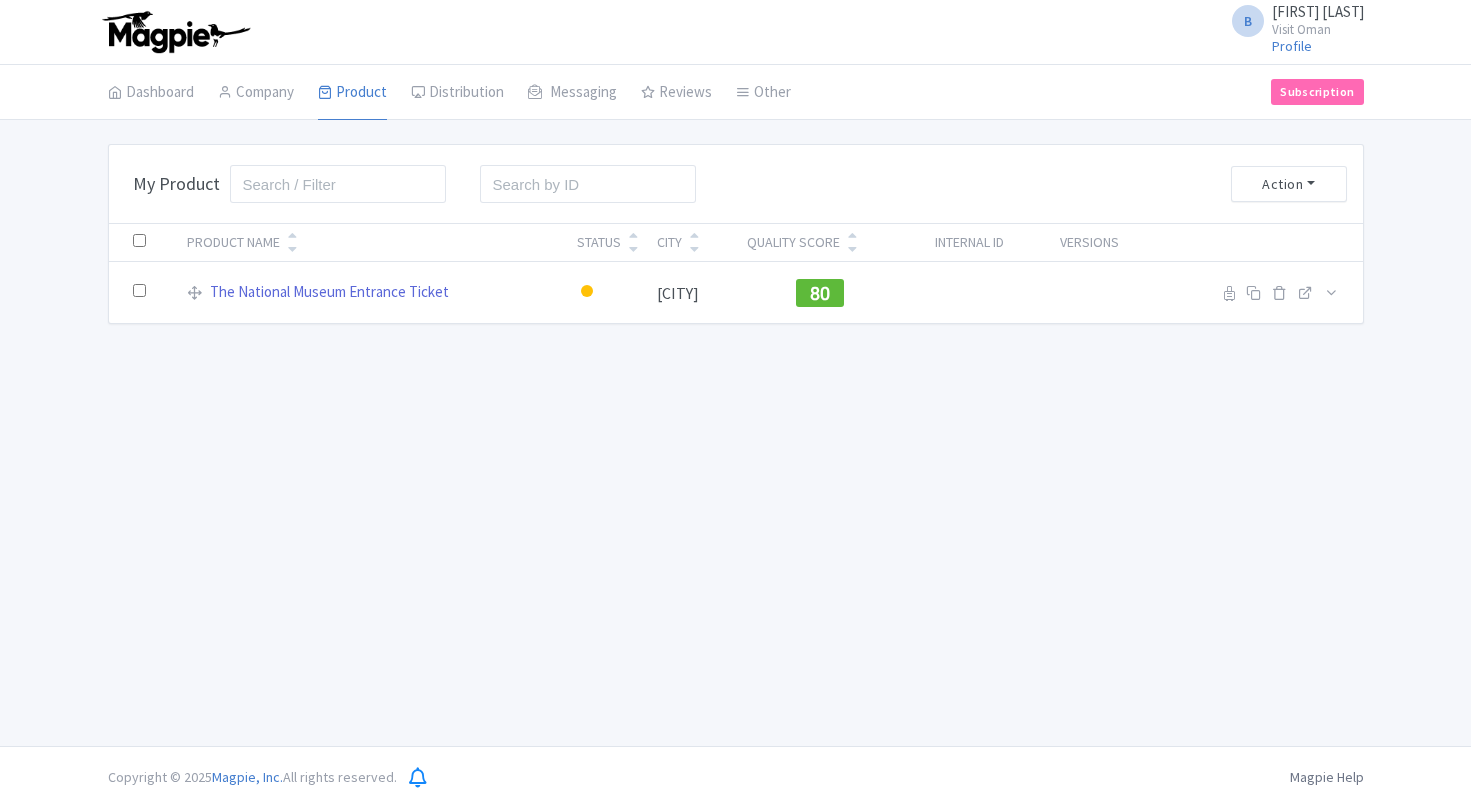 scroll, scrollTop: 0, scrollLeft: 0, axis: both 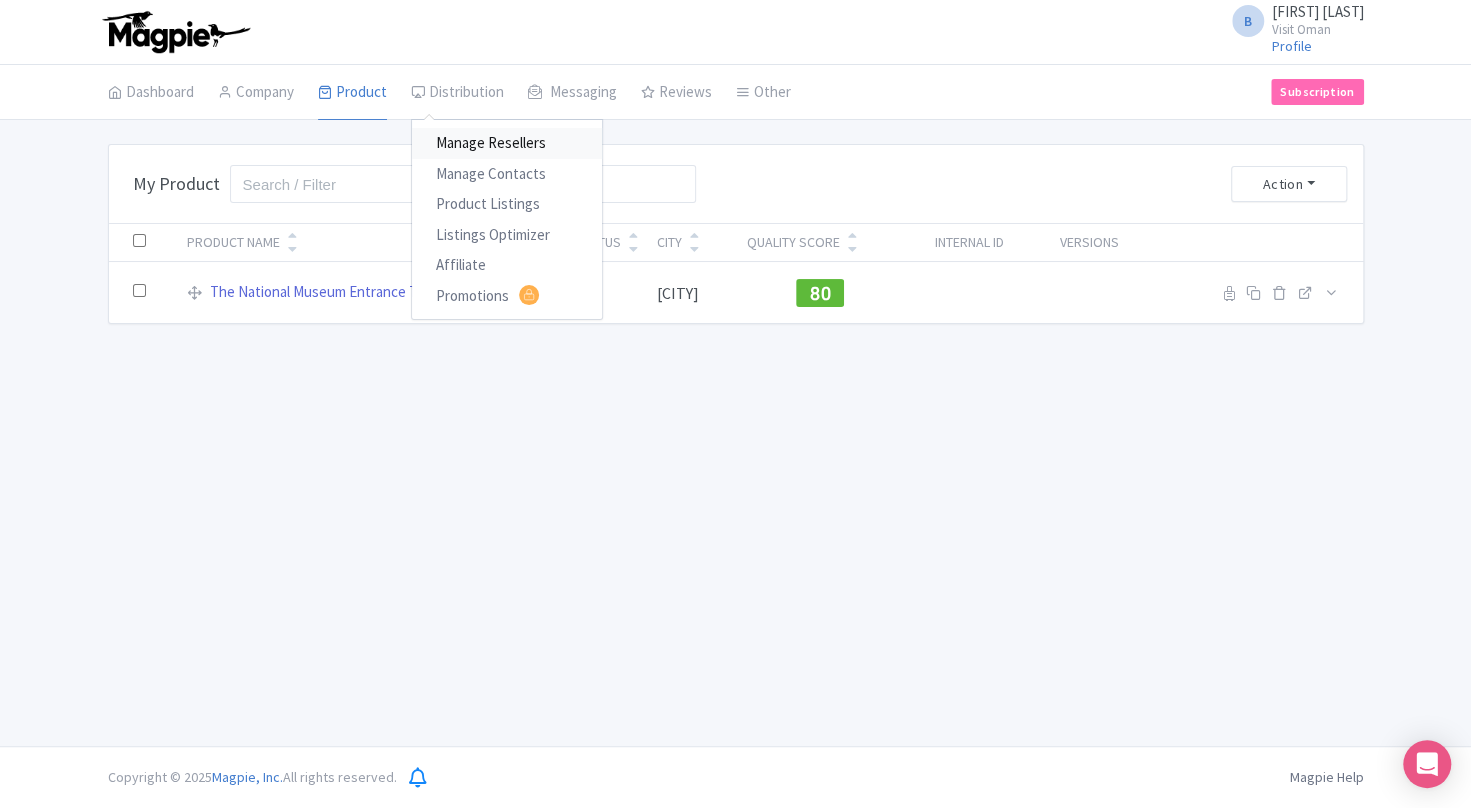 click on "Manage Resellers" at bounding box center [507, 143] 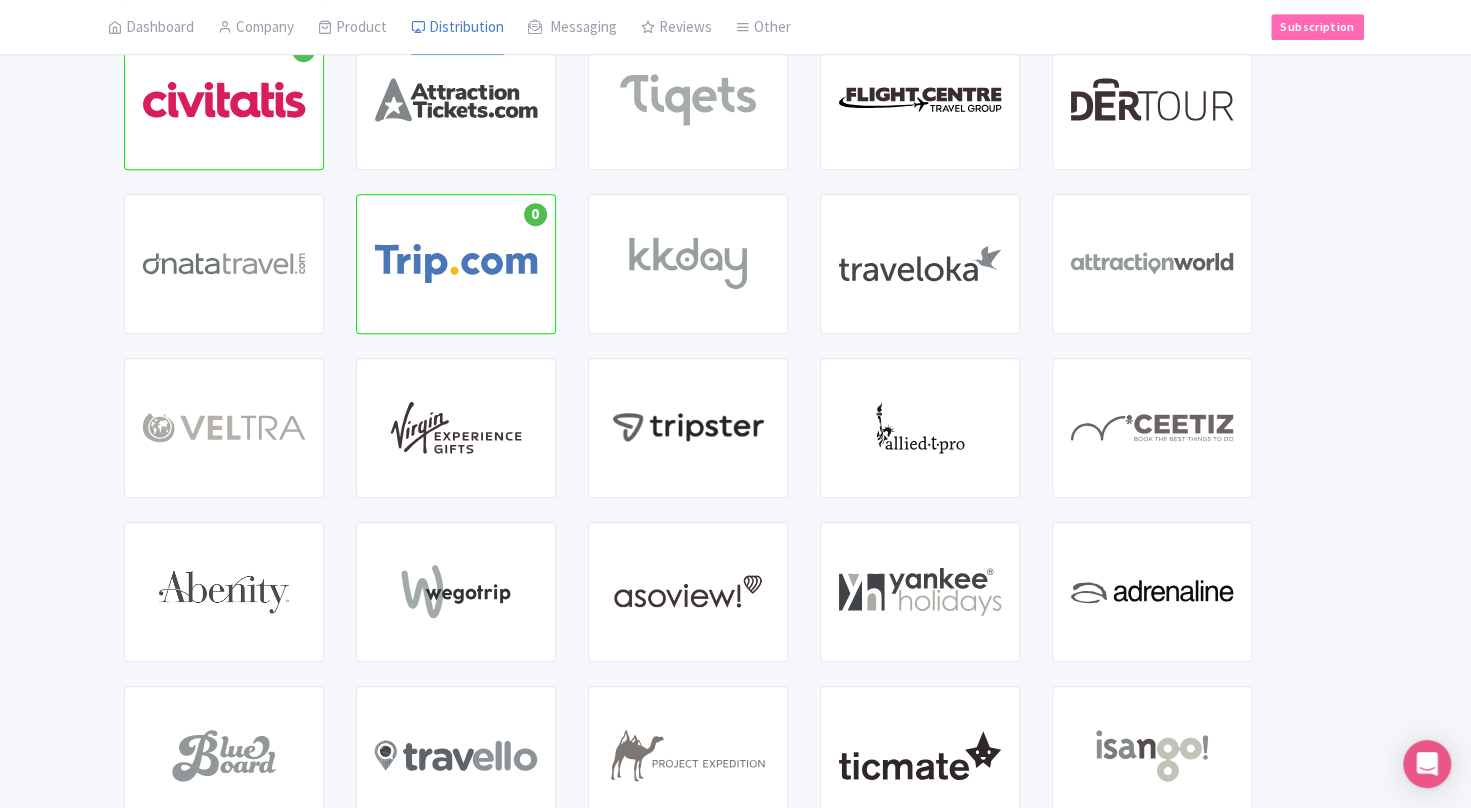 scroll, scrollTop: 574, scrollLeft: 0, axis: vertical 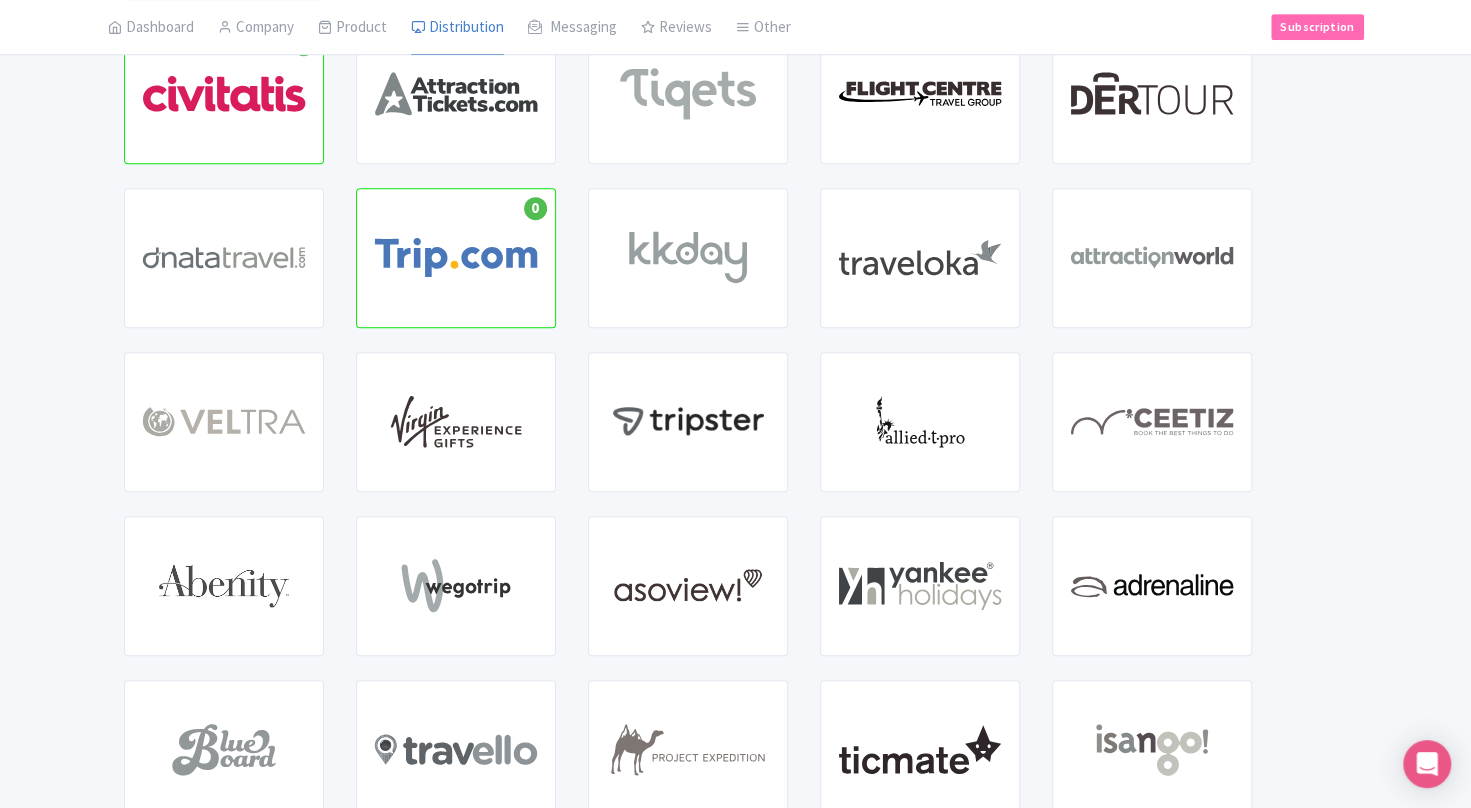 click on "6
RESELLERS CONTRACTED
1
PRODUCT LISTINGS
Search
GET STARTED
WITH
GOOGLE THINGS TO DO
GET STARTED
WITH
VIATOR
EXTRANET CONNECTED
0
GETYOURGUIDE
HUB
EXTRANET CONNECTED
1
MUSEMENT
HUB
EXPEDIA
HUB
0
Active Listings : 0
KLOOK
HUB
GET STARTED
WITH
GROUPON
GET STARTED
WITH
AIRBNB
GET STARTED
WITH
HEADOUT
GET STARTED
WITH
HOTELBEDS
0
Active Listings : 0
CIVITATIS
HUB
GET STARTED
WITH
ATTRACTION TICKETS
GET STARTED
WITH
TIQETS
GET STARTED
WITH
FLIGHT CENTRE
GET STARTED
WITH
DERTOUR
GET STARTED
WITH
DNATA TRAVEL" at bounding box center (735, 781) 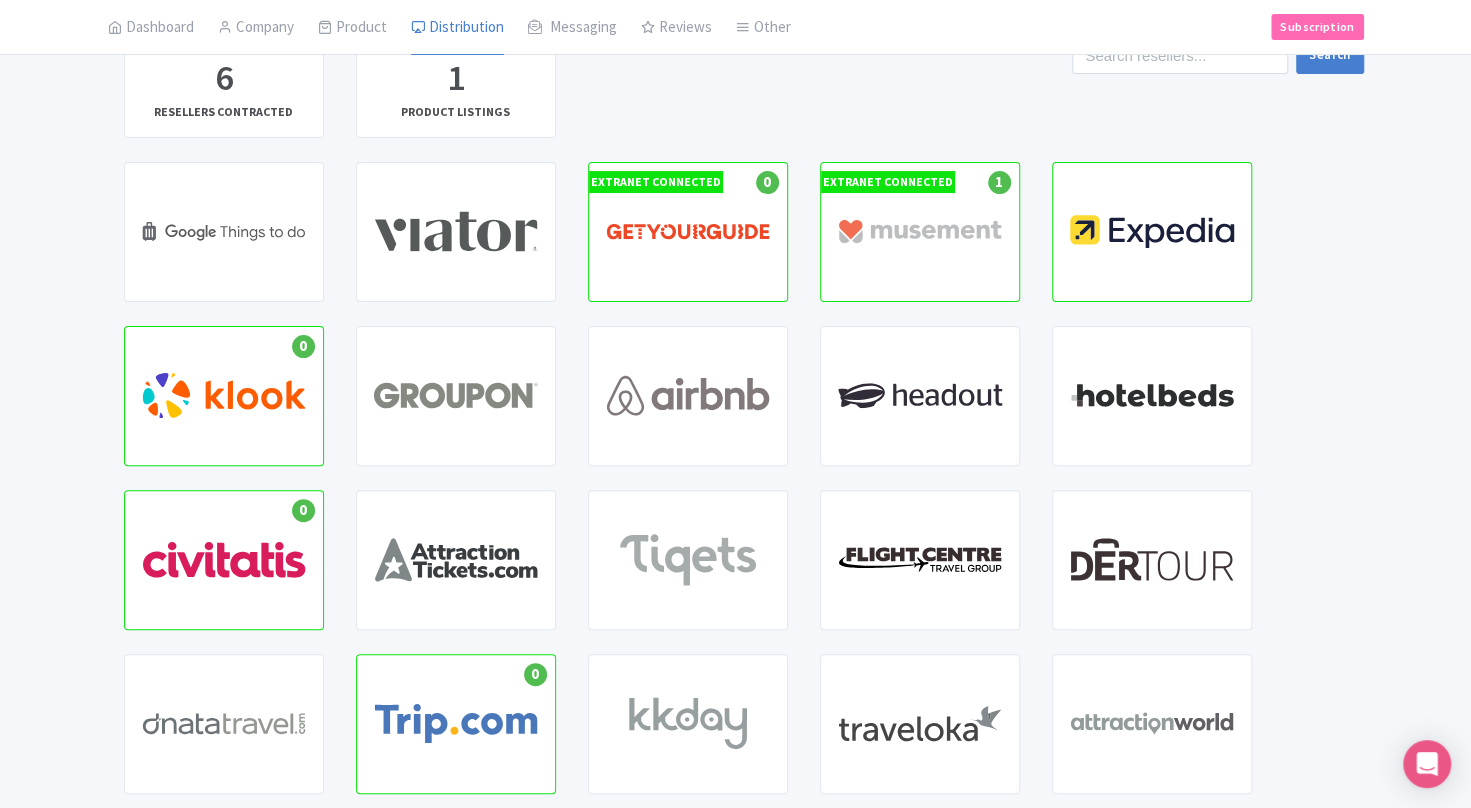 scroll, scrollTop: 0, scrollLeft: 0, axis: both 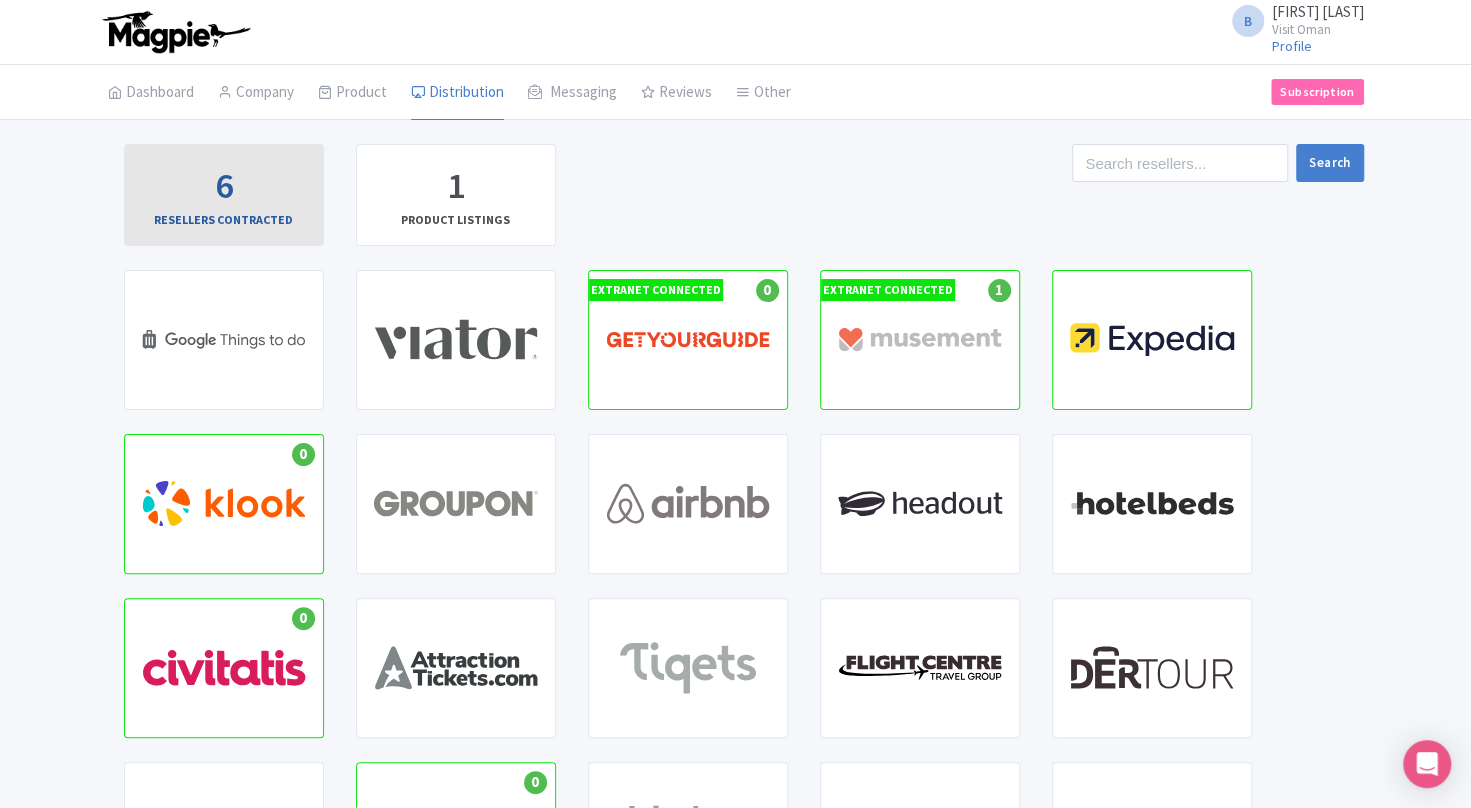 click on "6" at bounding box center (224, 186) 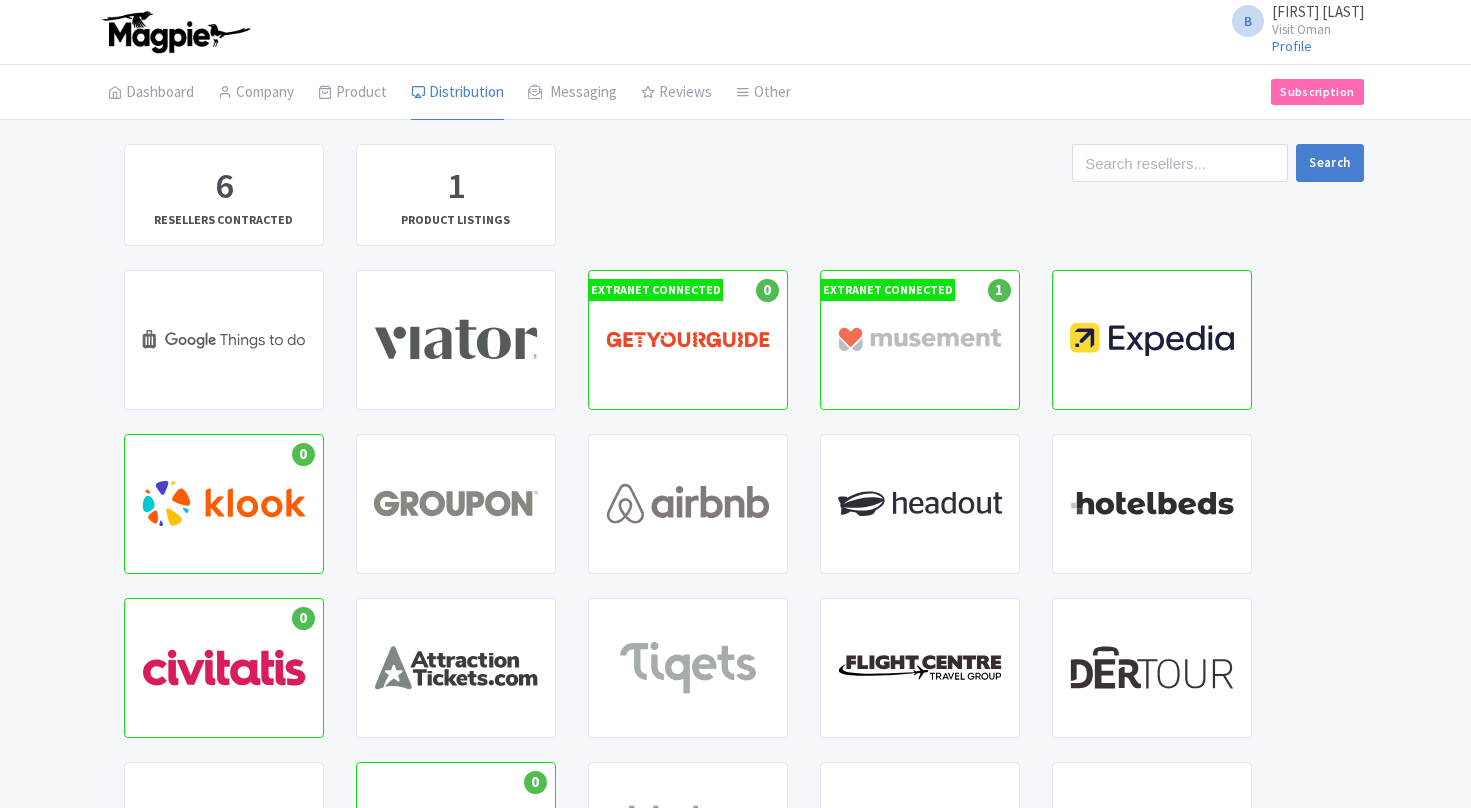 scroll, scrollTop: 0, scrollLeft: 0, axis: both 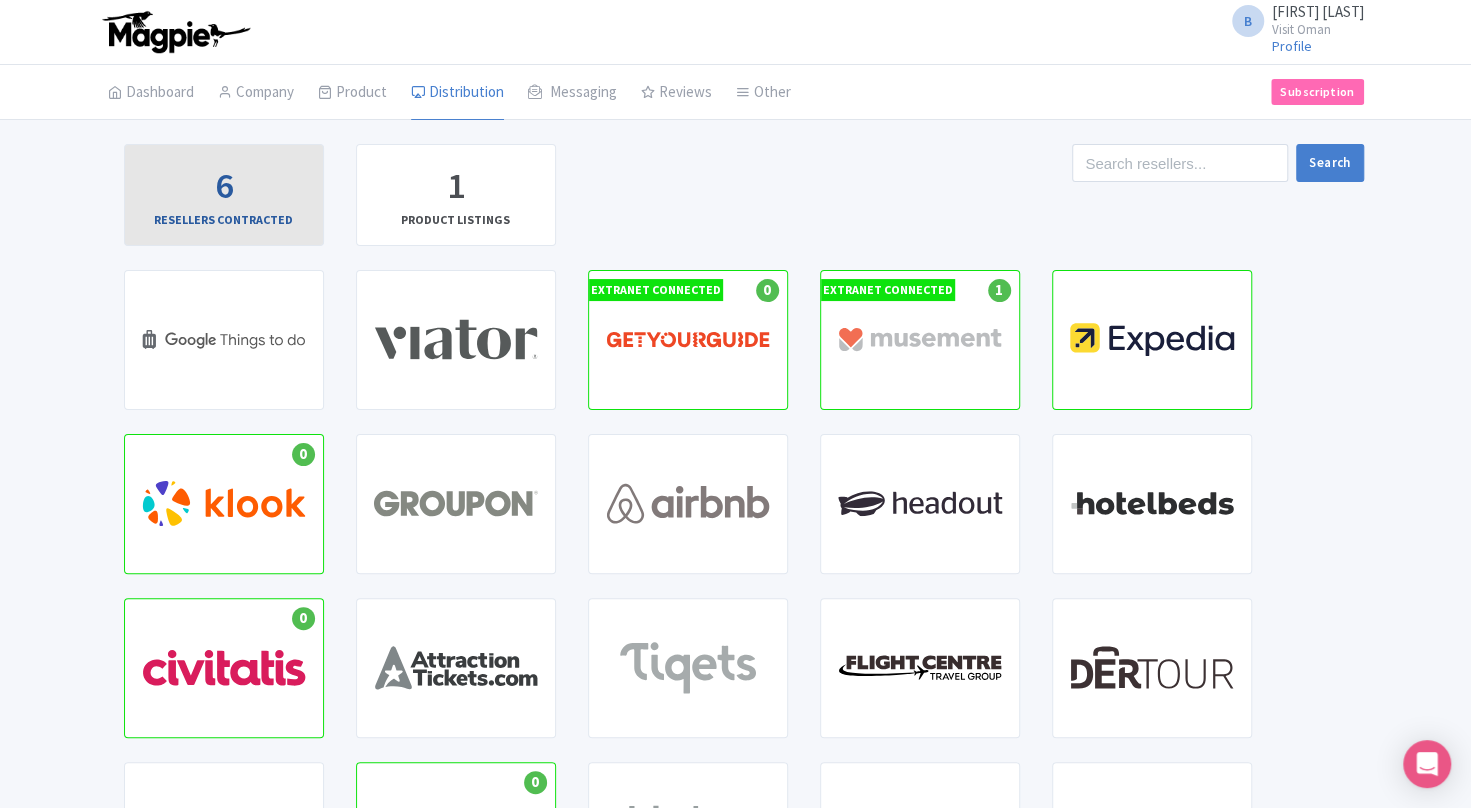 click on "6
RESELLERS CONTRACTED" at bounding box center [224, 195] 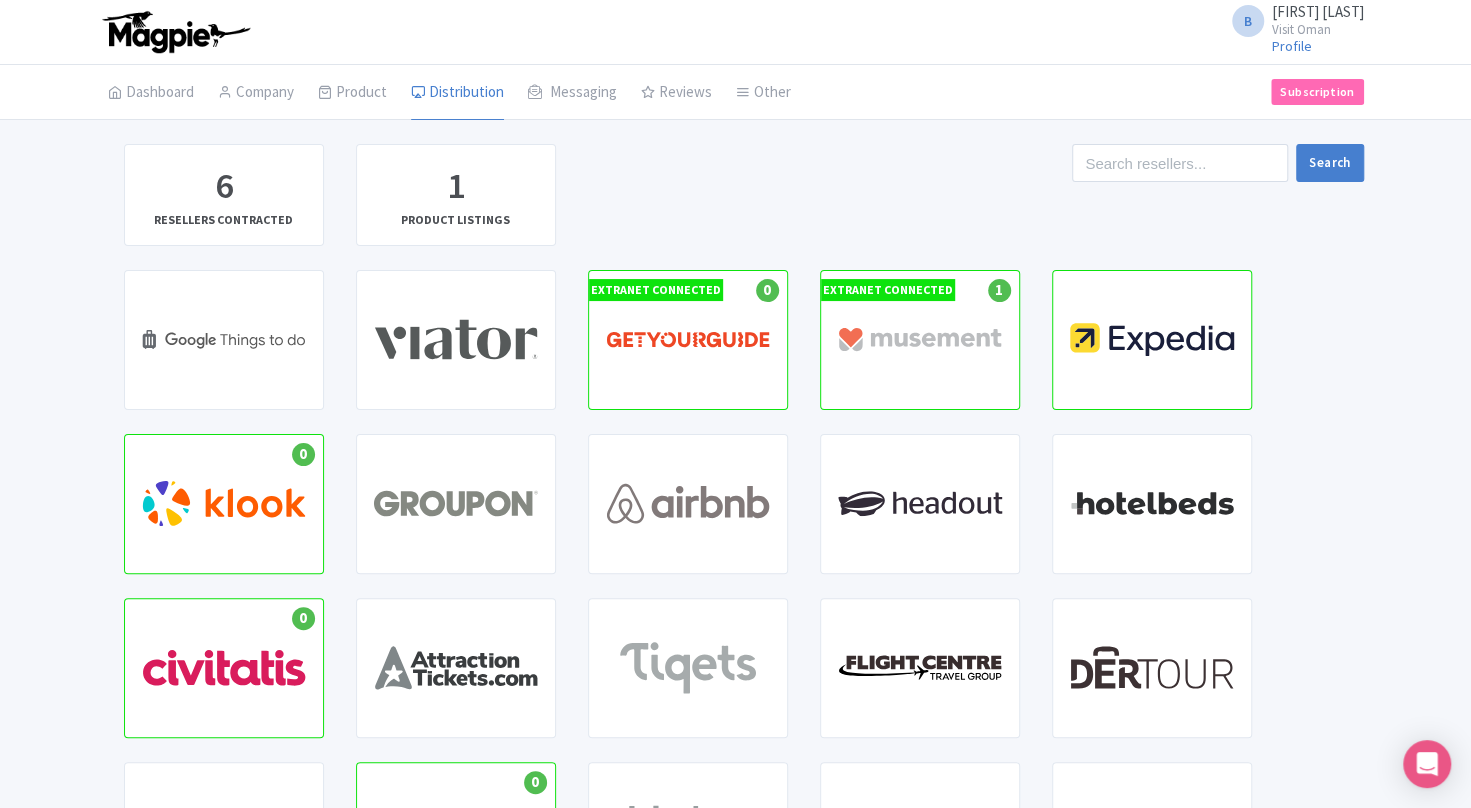 click on "6
RESELLERS CONTRACTED
1
PRODUCT LISTINGS" at bounding box center (485, 207) 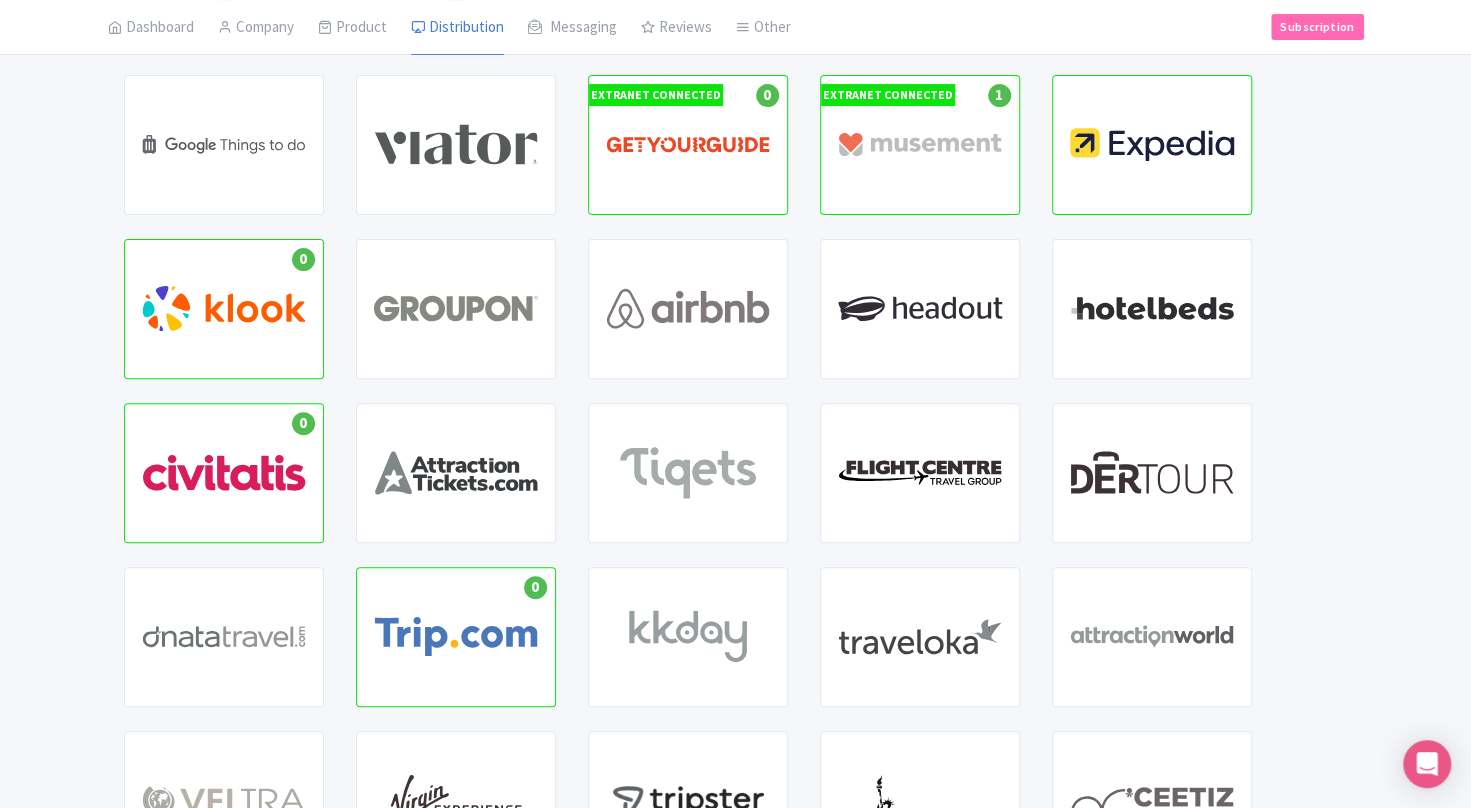 scroll, scrollTop: 194, scrollLeft: 0, axis: vertical 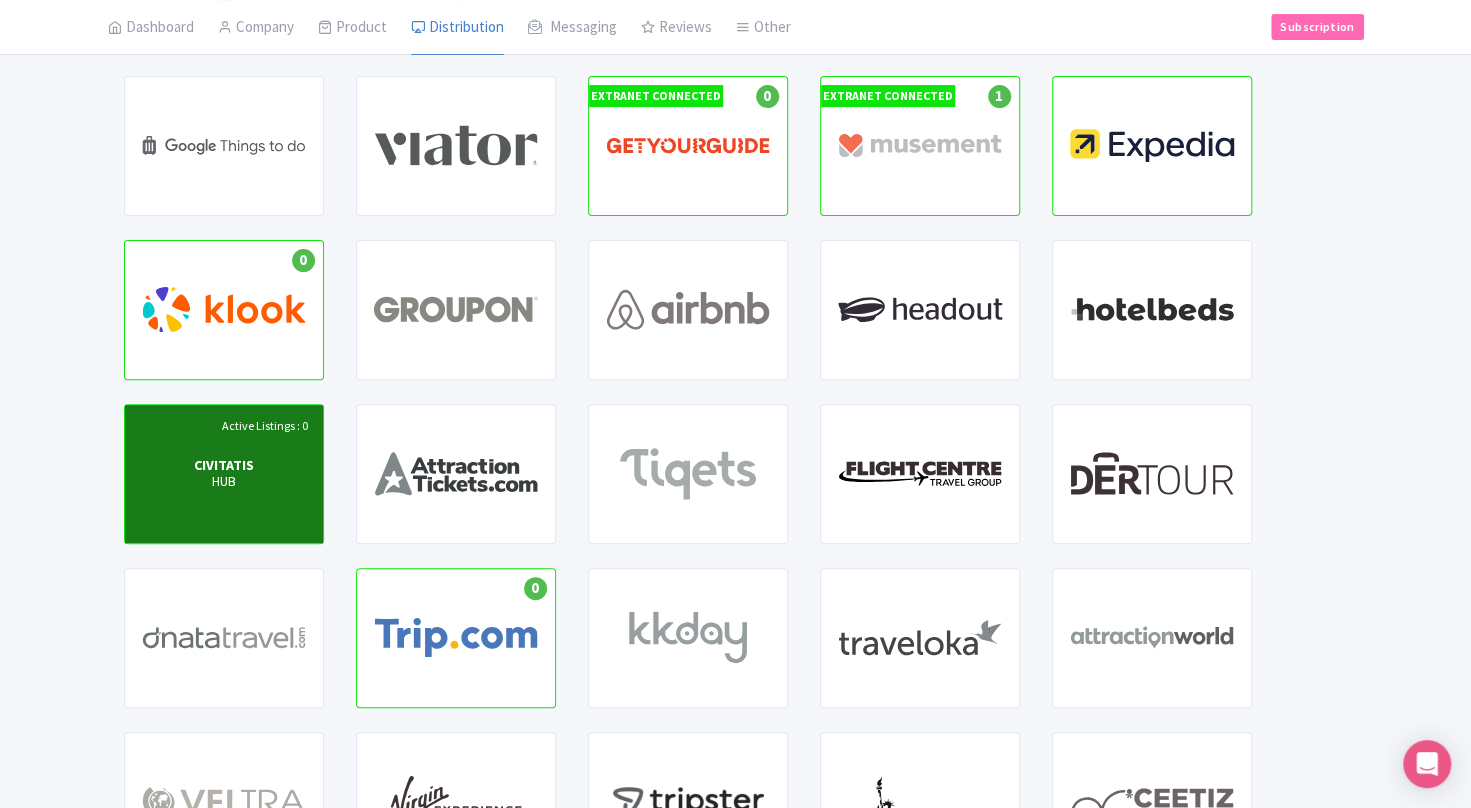 click on "HUB" at bounding box center (224, 482) 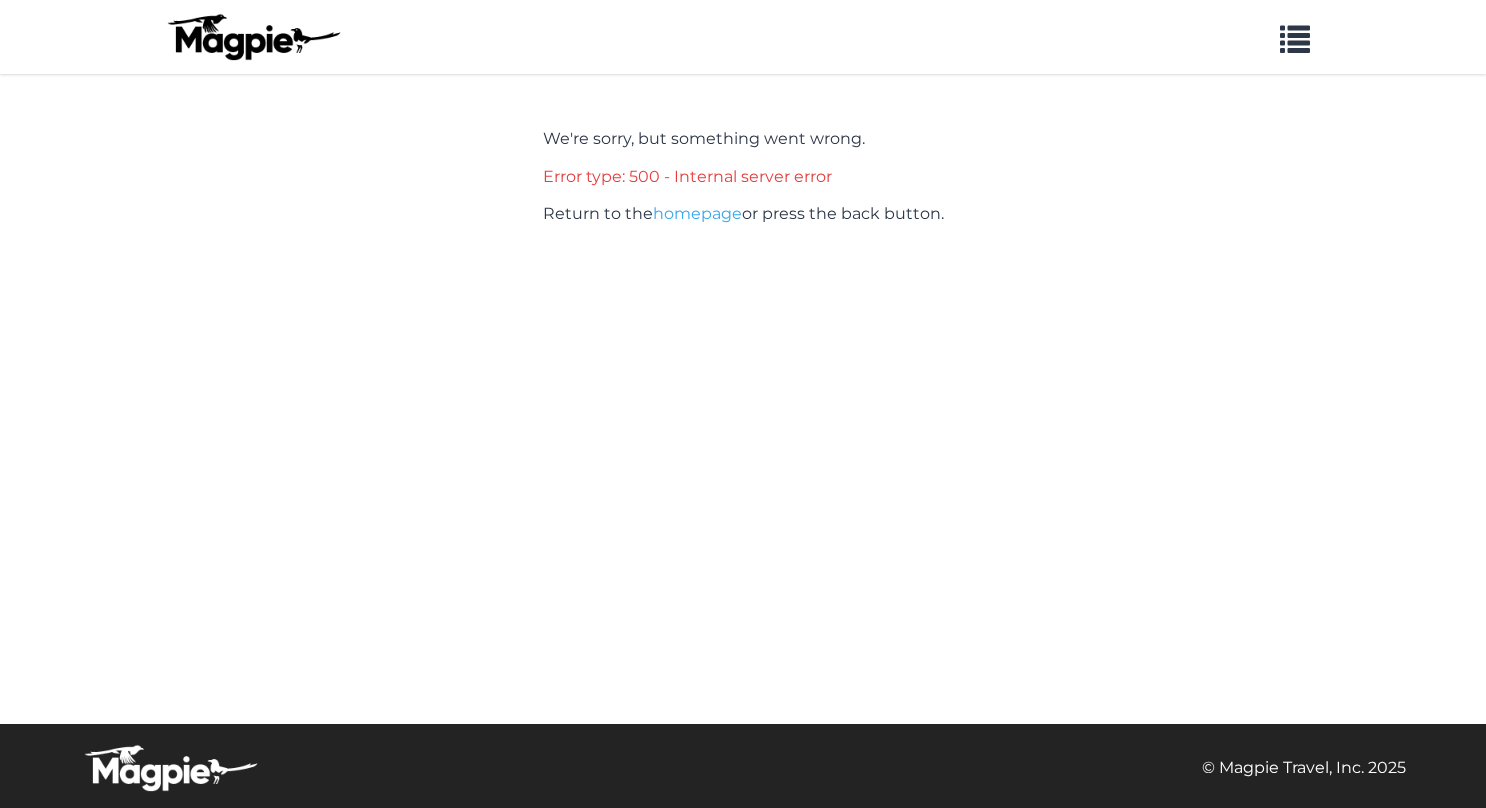 scroll, scrollTop: 0, scrollLeft: 0, axis: both 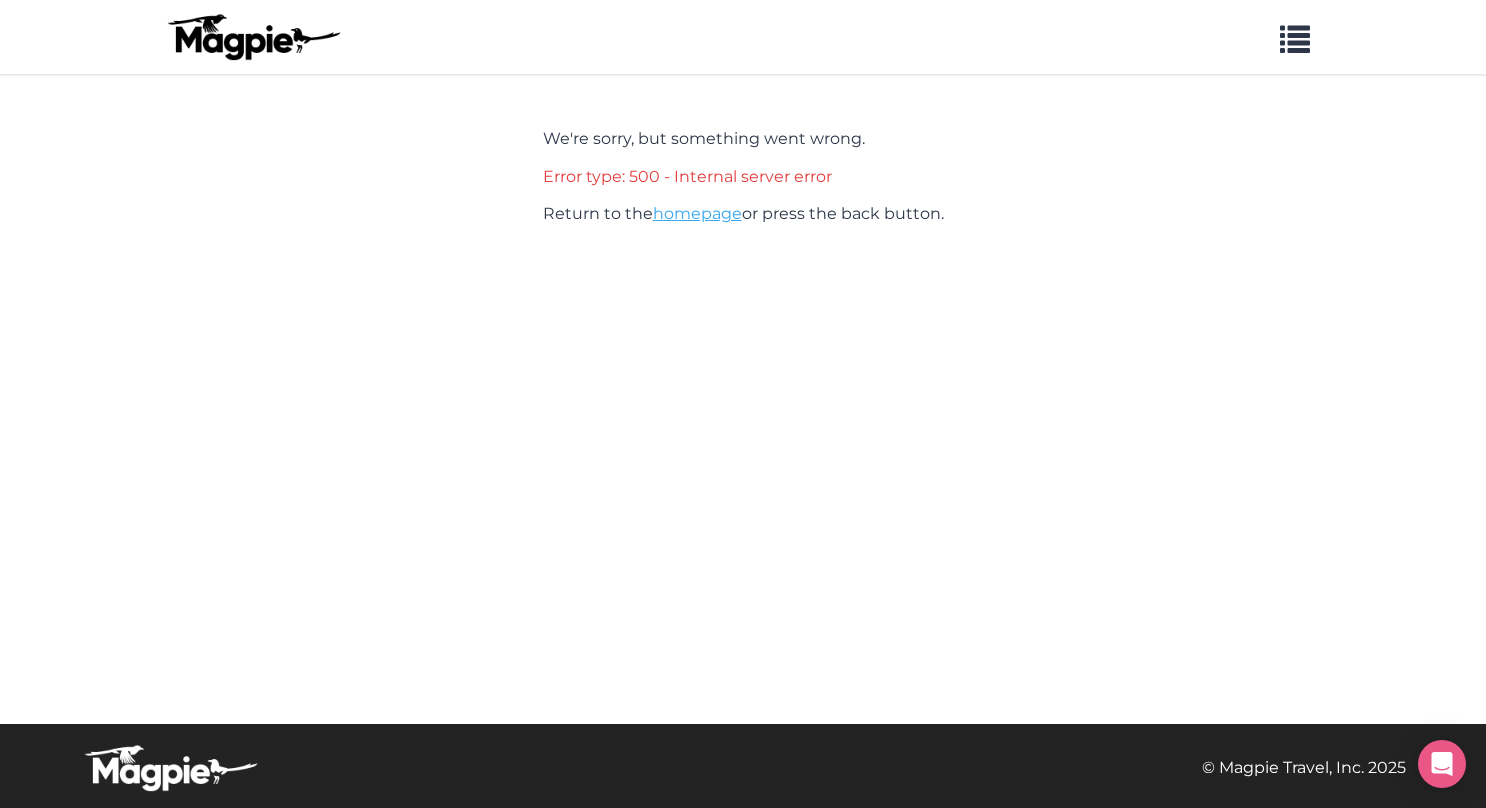 click on "homepage" at bounding box center (697, 213) 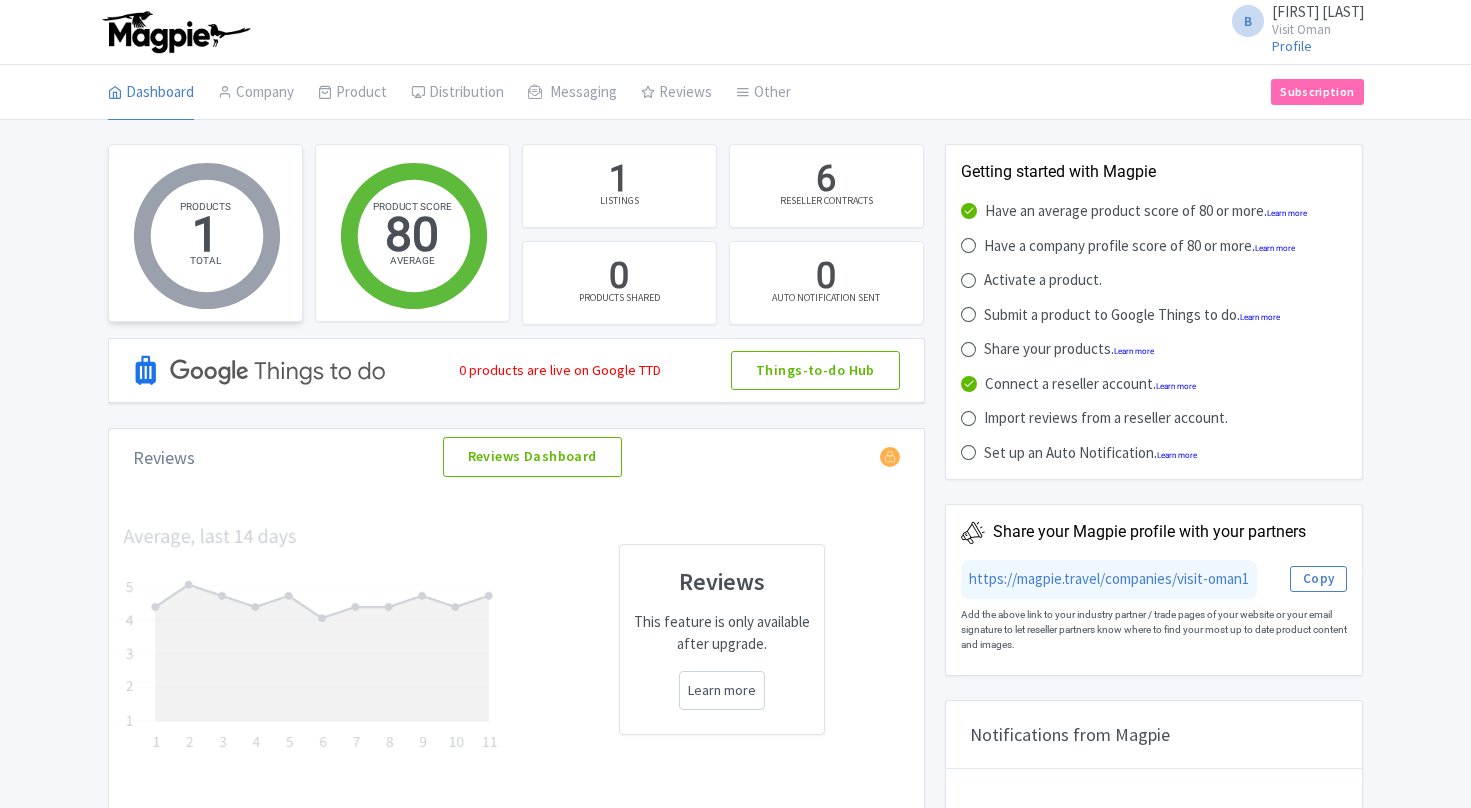 scroll, scrollTop: 0, scrollLeft: 0, axis: both 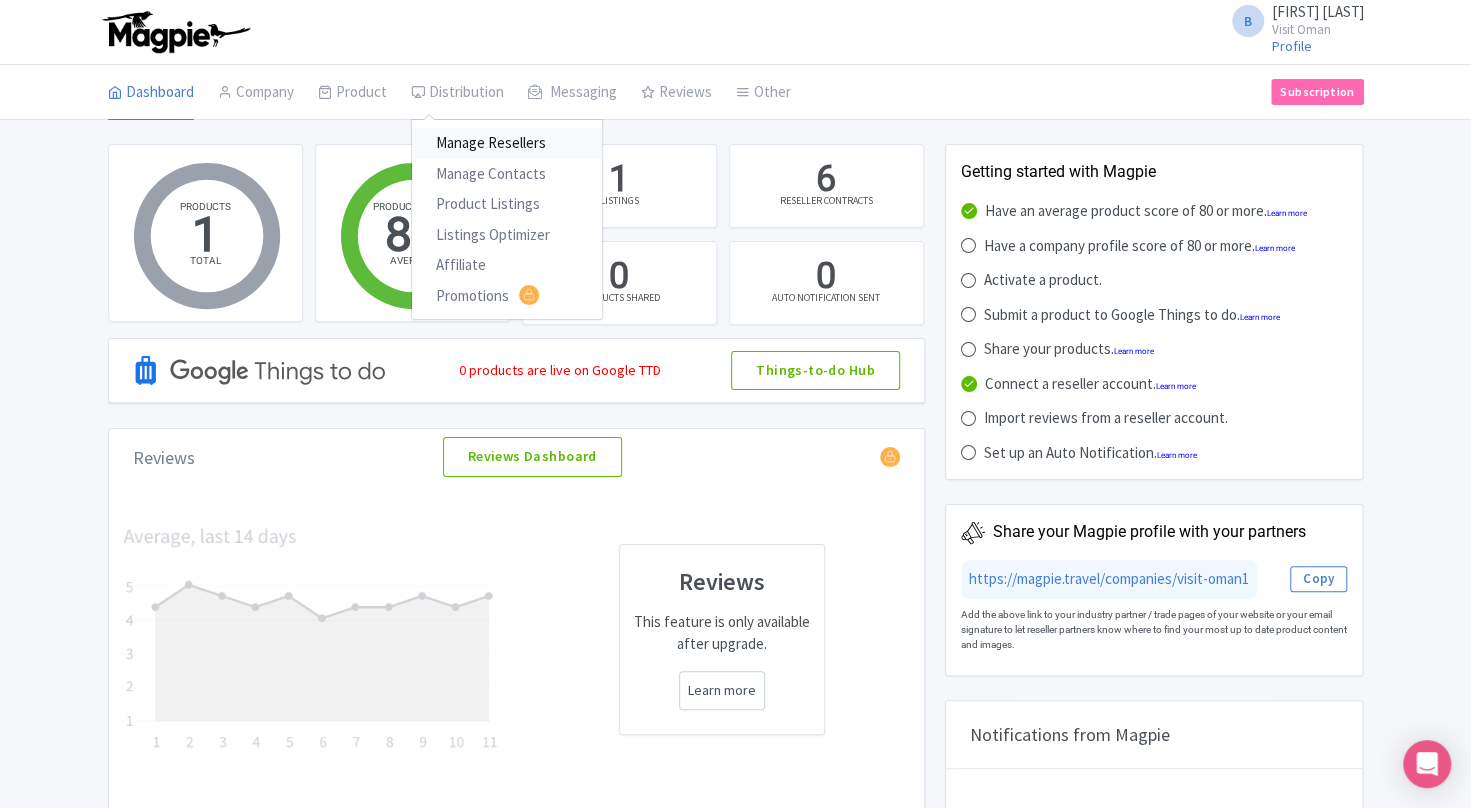 click on "Manage Resellers" at bounding box center (507, 143) 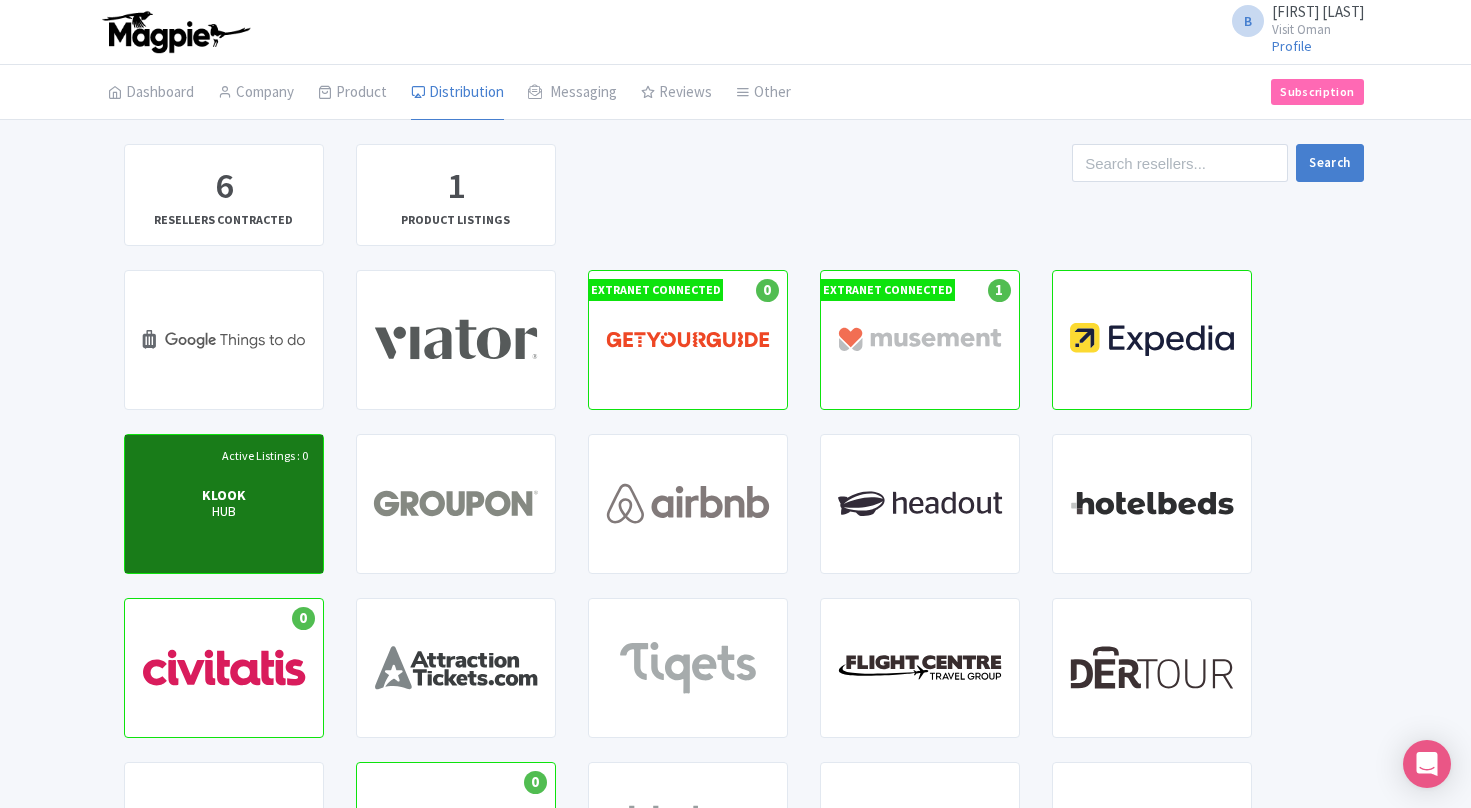 scroll, scrollTop: 0, scrollLeft: 0, axis: both 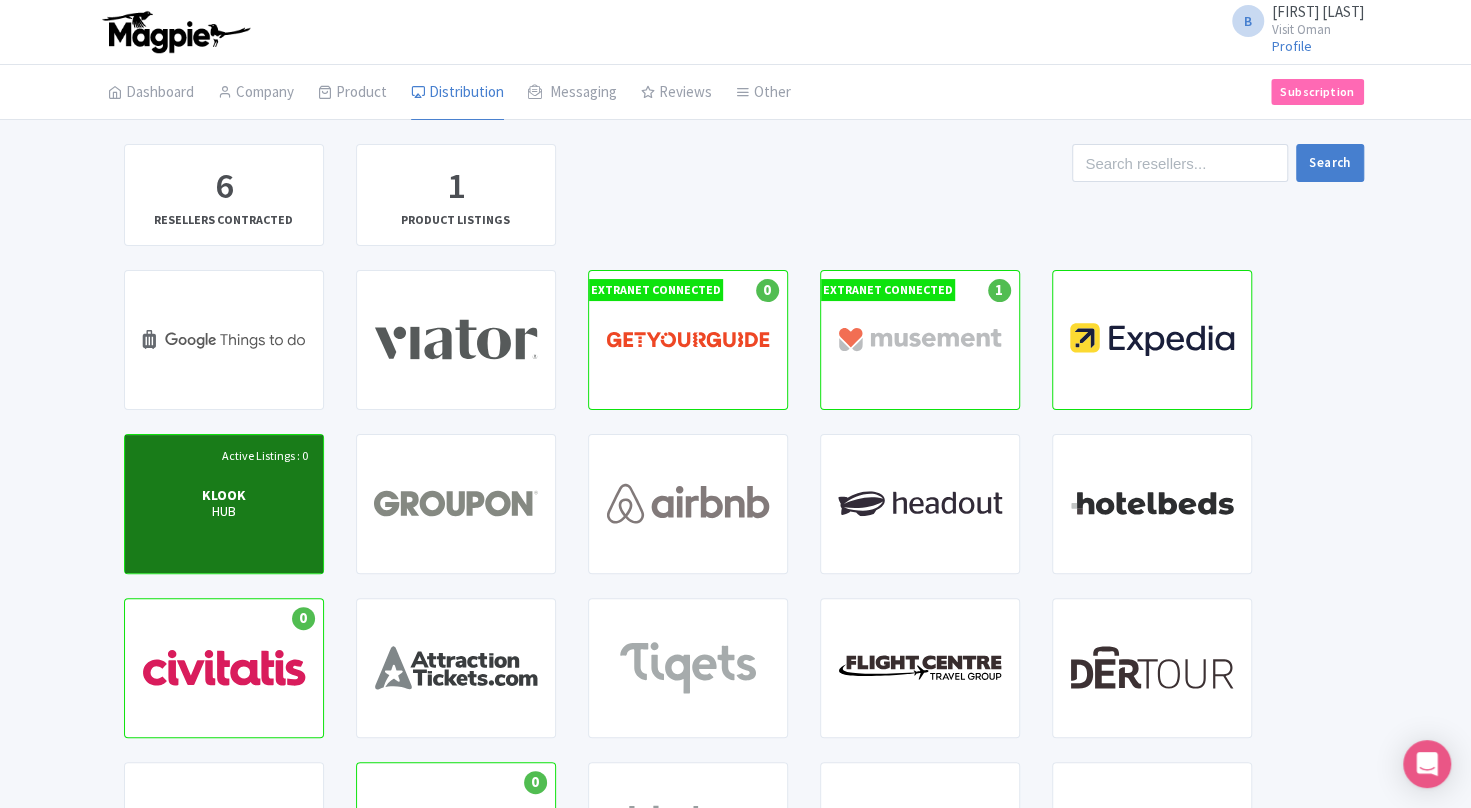 click on "KLOOK" at bounding box center [224, 495] 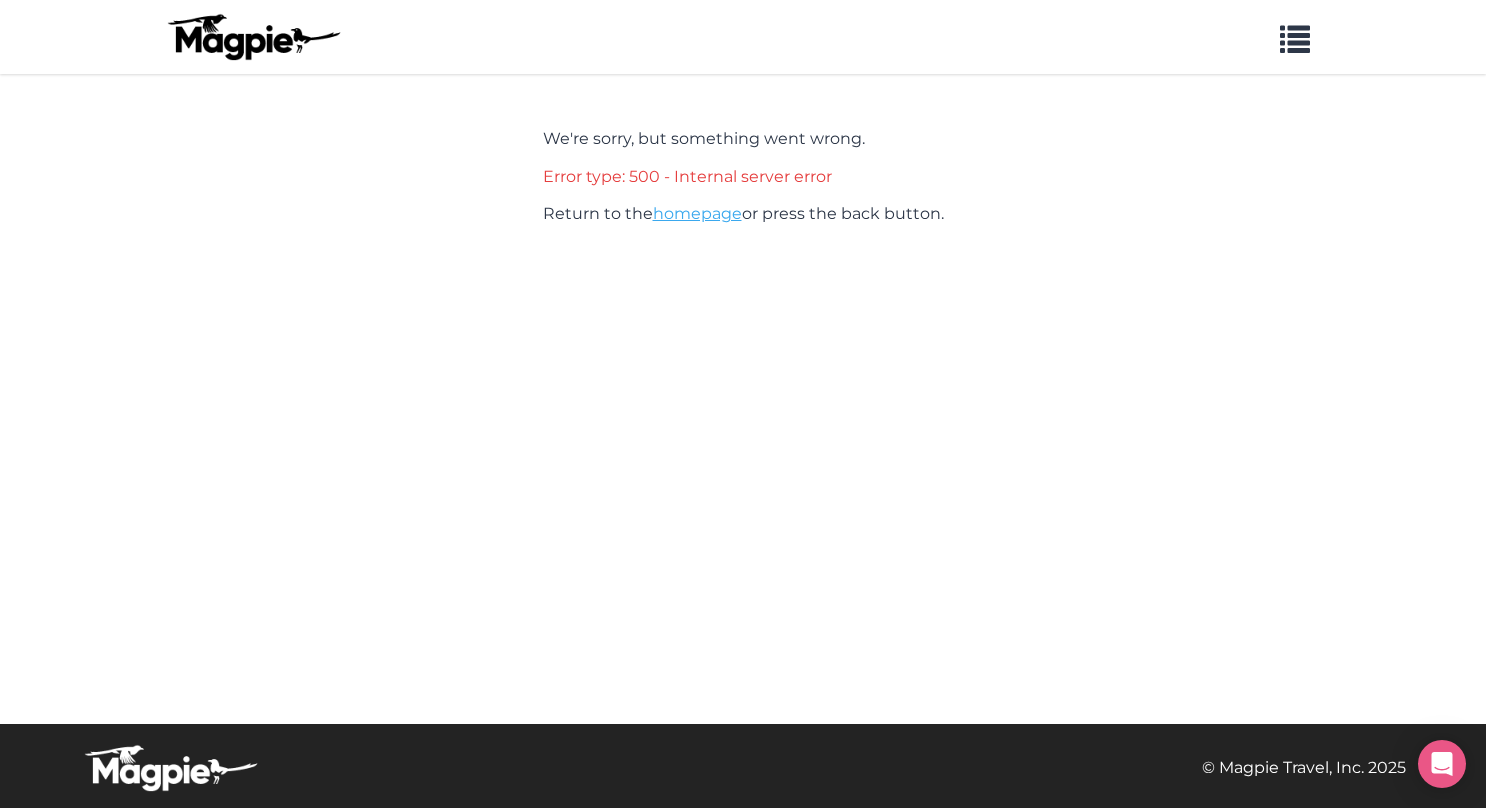 scroll, scrollTop: 0, scrollLeft: 0, axis: both 